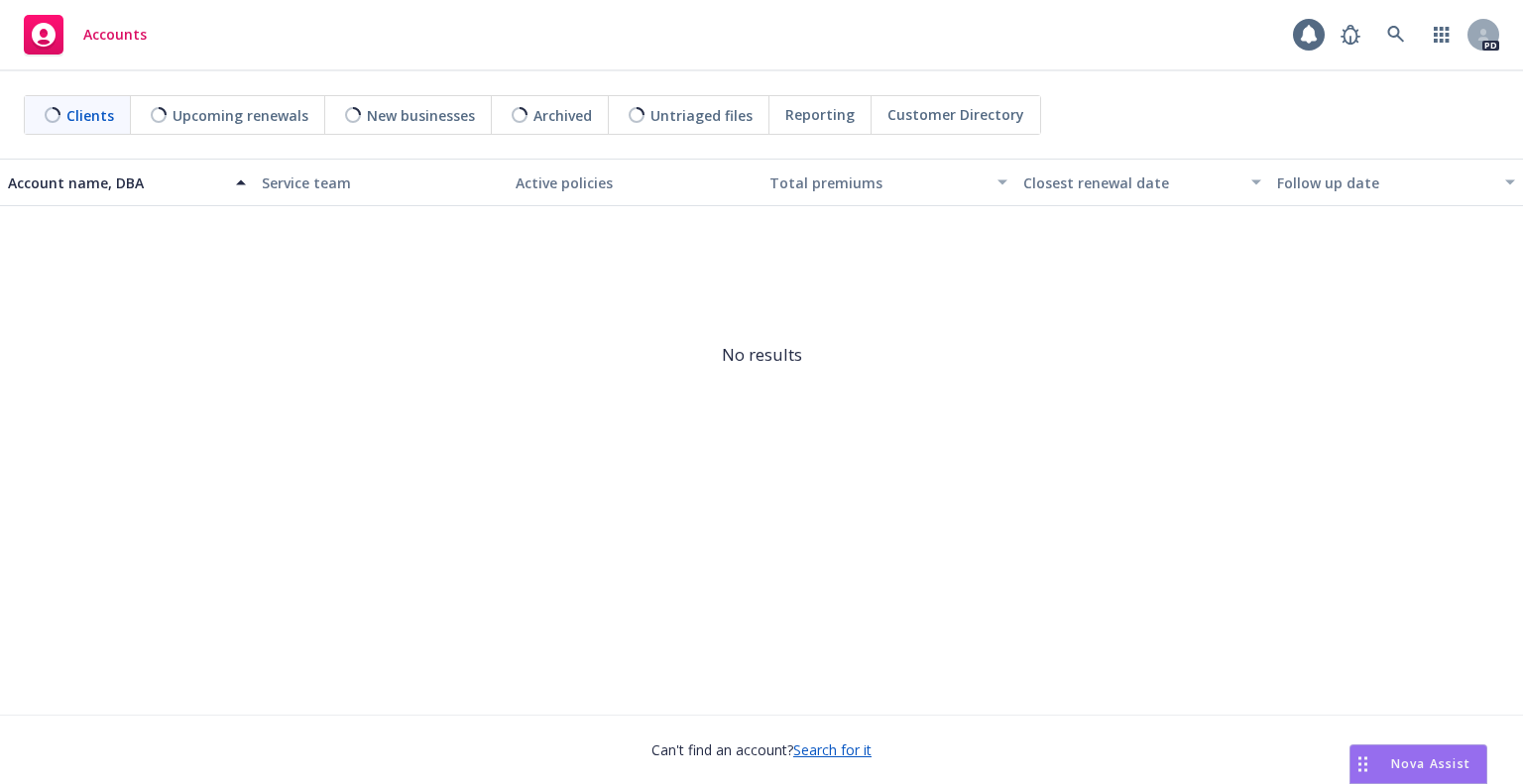 scroll, scrollTop: 0, scrollLeft: 0, axis: both 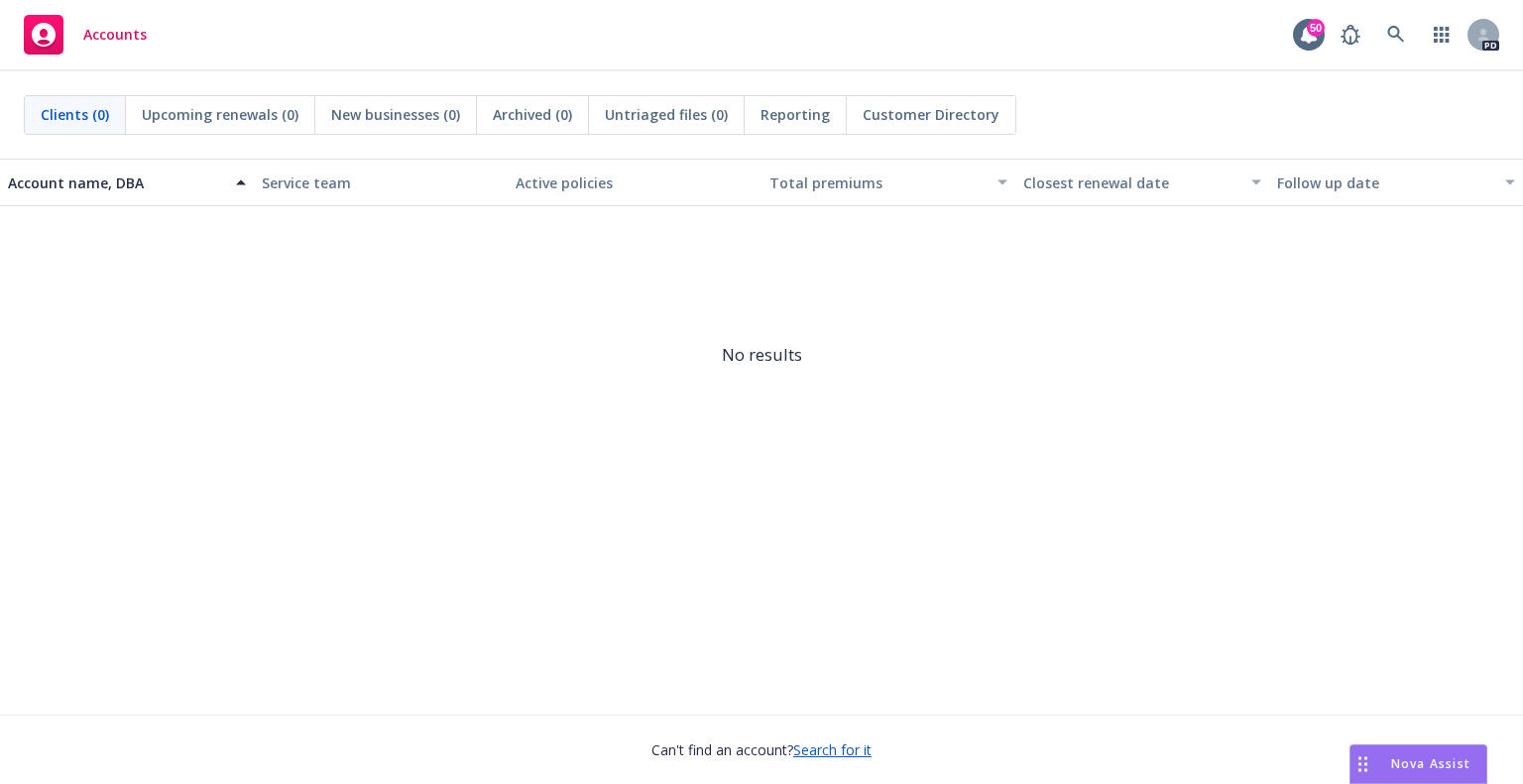click on "Accounts" at bounding box center [115, 35] 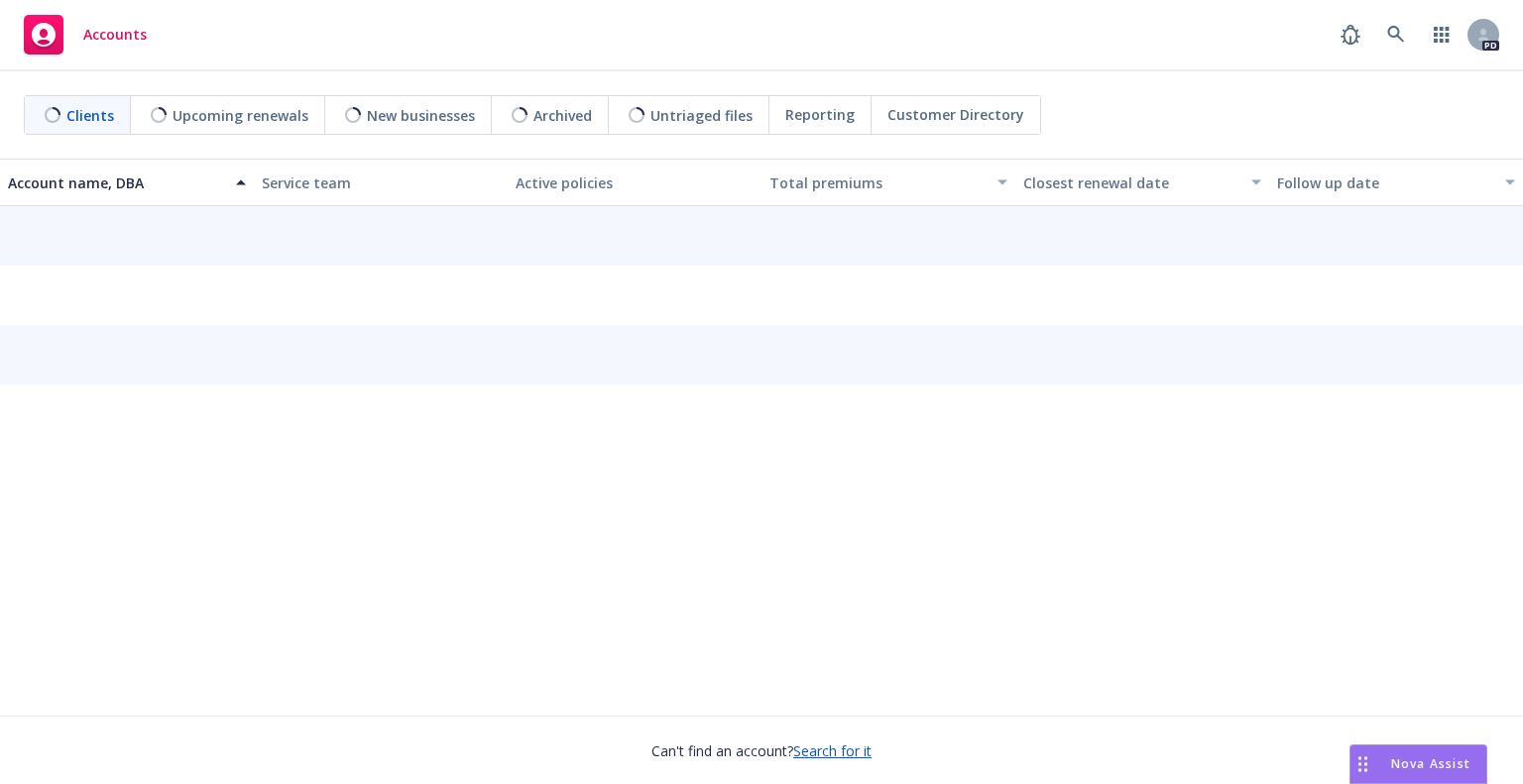 scroll, scrollTop: 0, scrollLeft: 0, axis: both 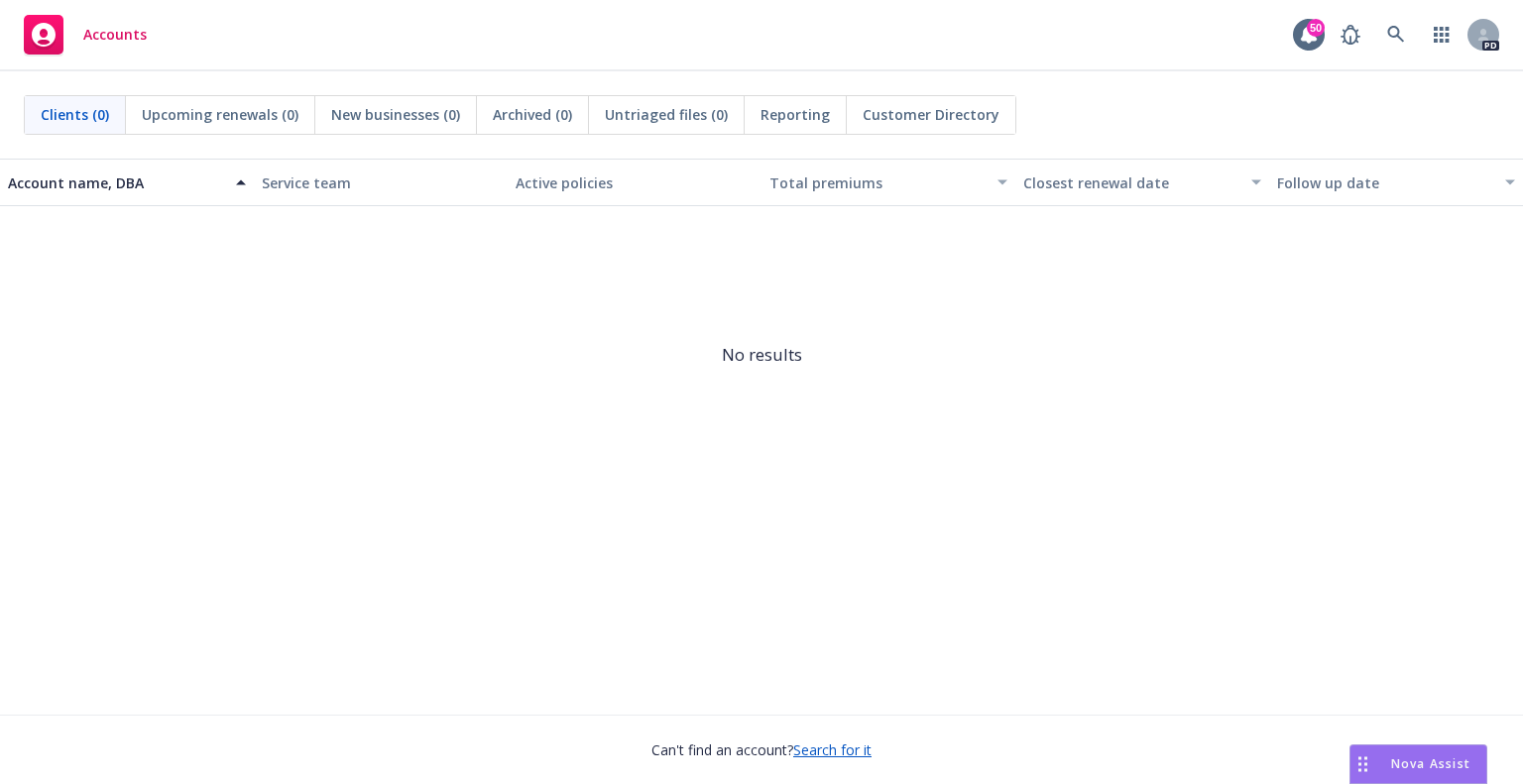 click on "Search for it" at bounding box center [832, 749] 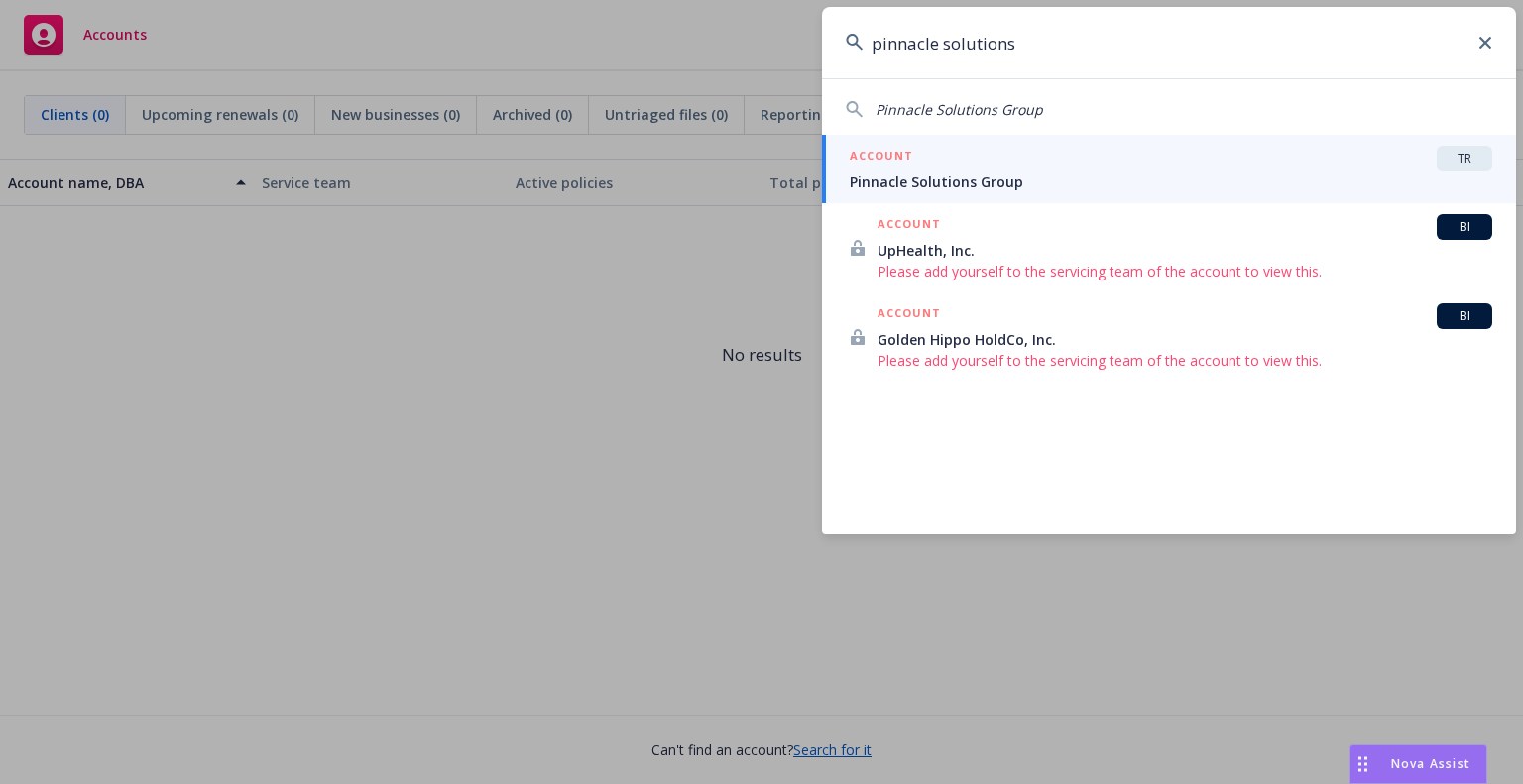 click on "Pinnacle Solutions Group" at bounding box center (959, 109) 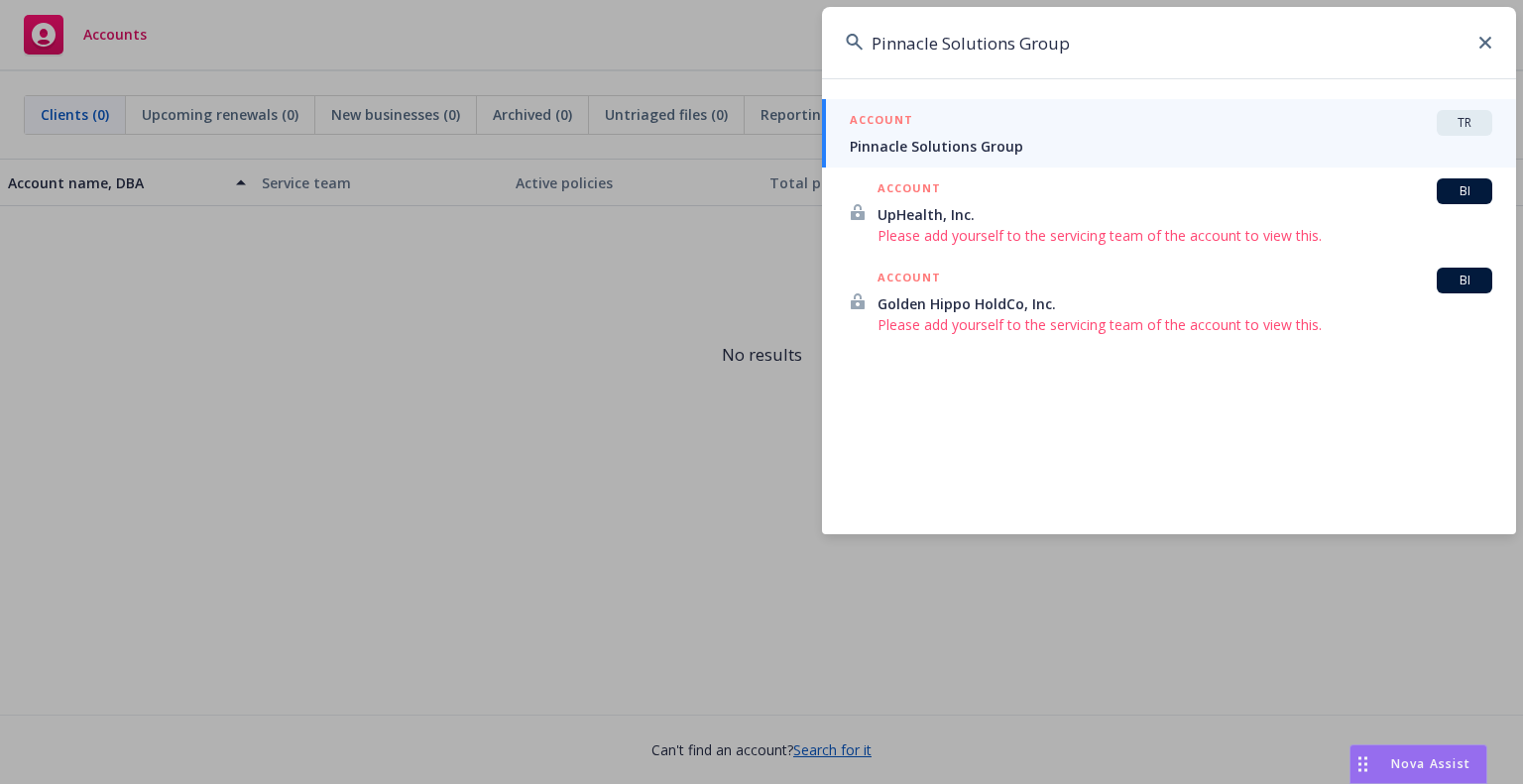 click on "ACCOUNT TR" at bounding box center [1171, 123] 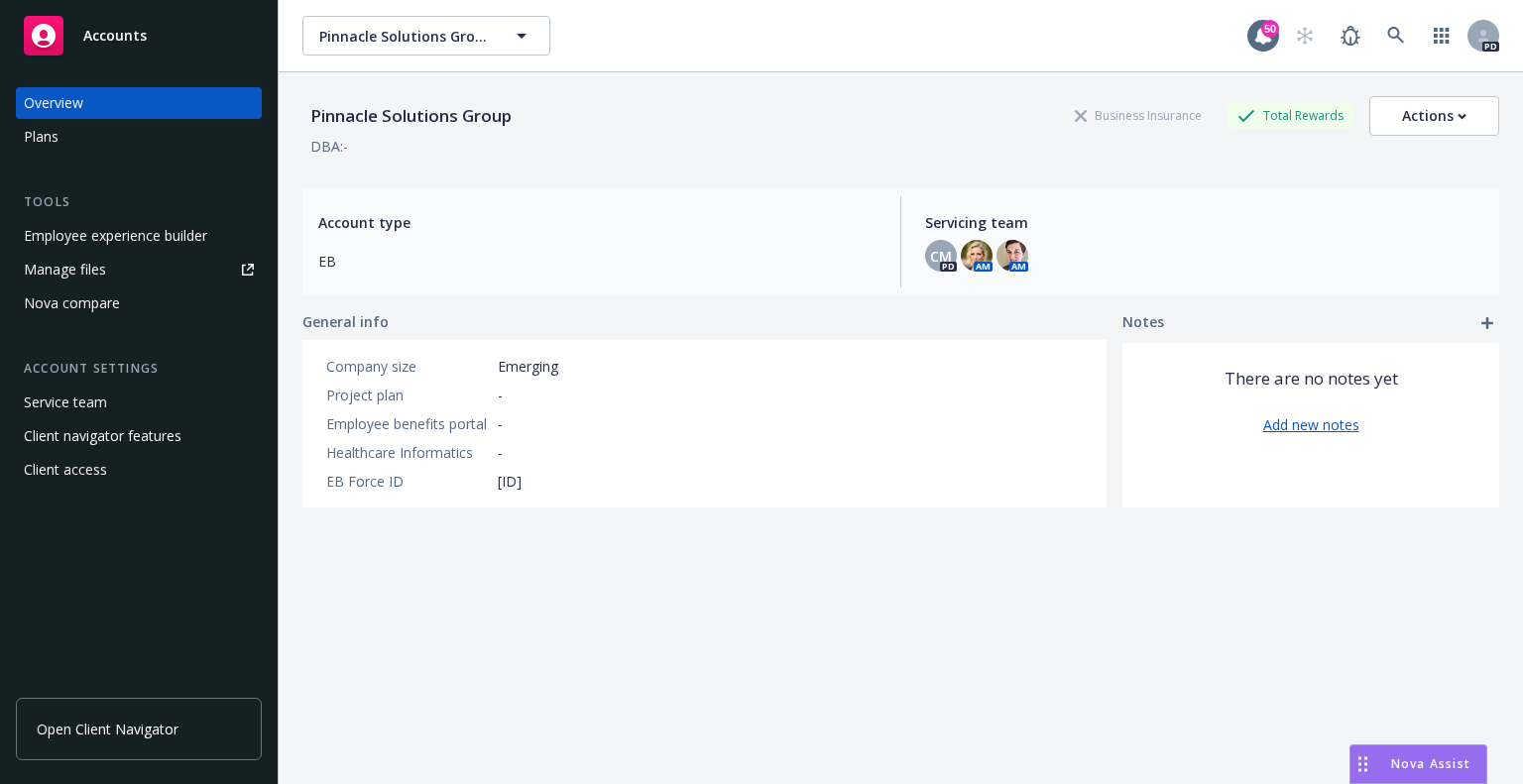 click on "Manage files" at bounding box center [64, 270] 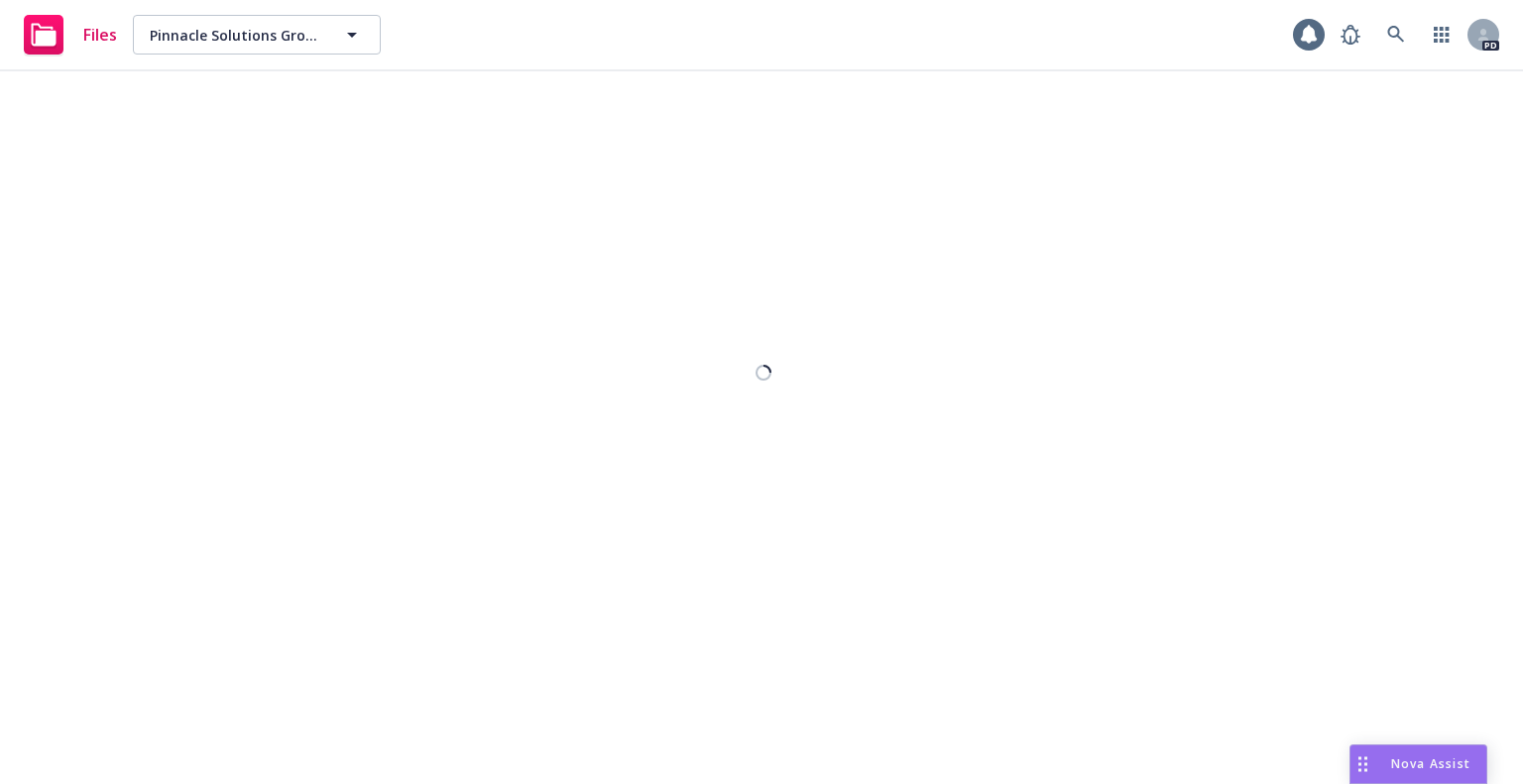 scroll, scrollTop: 0, scrollLeft: 0, axis: both 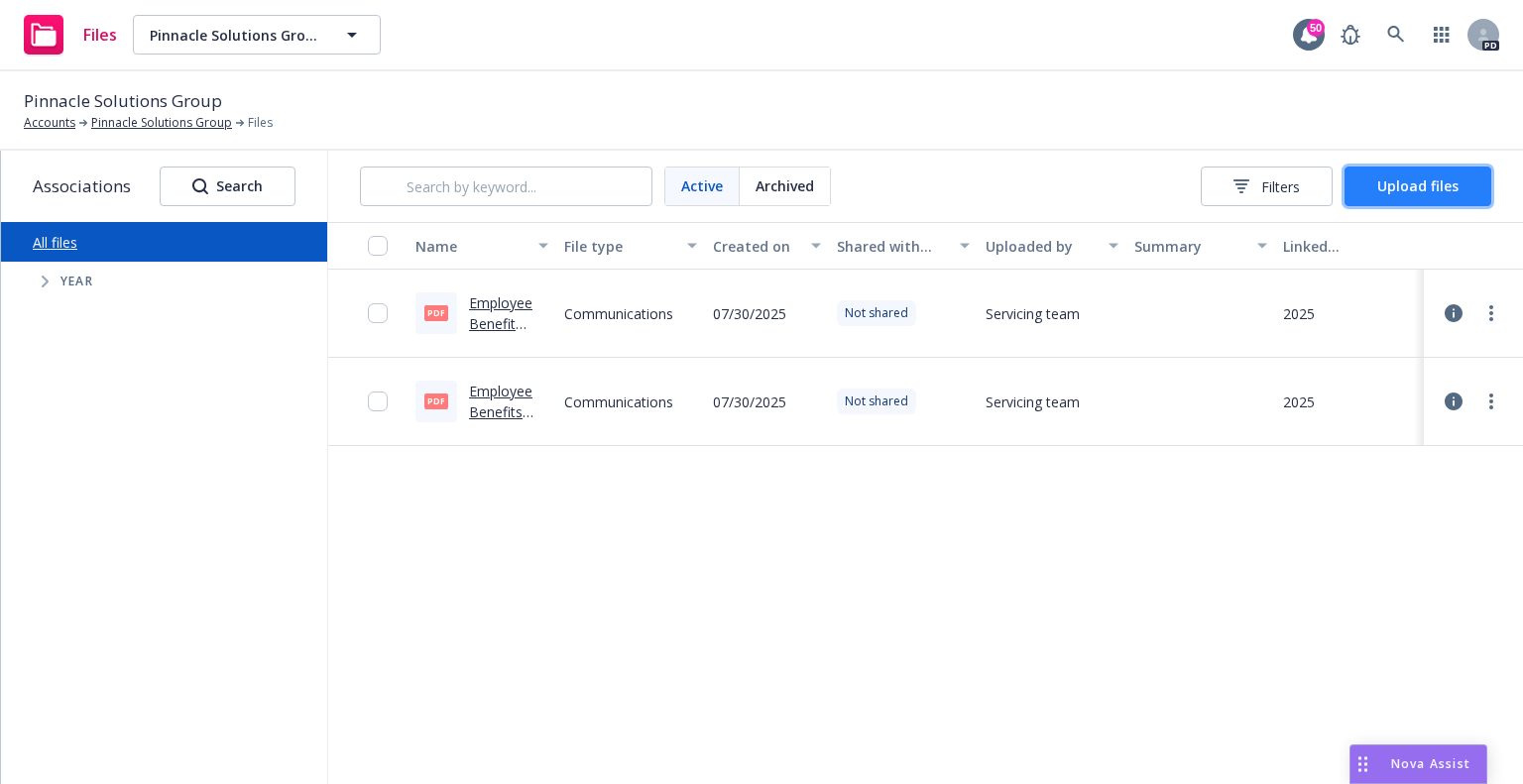 click on "Upload files" at bounding box center [1418, 185] 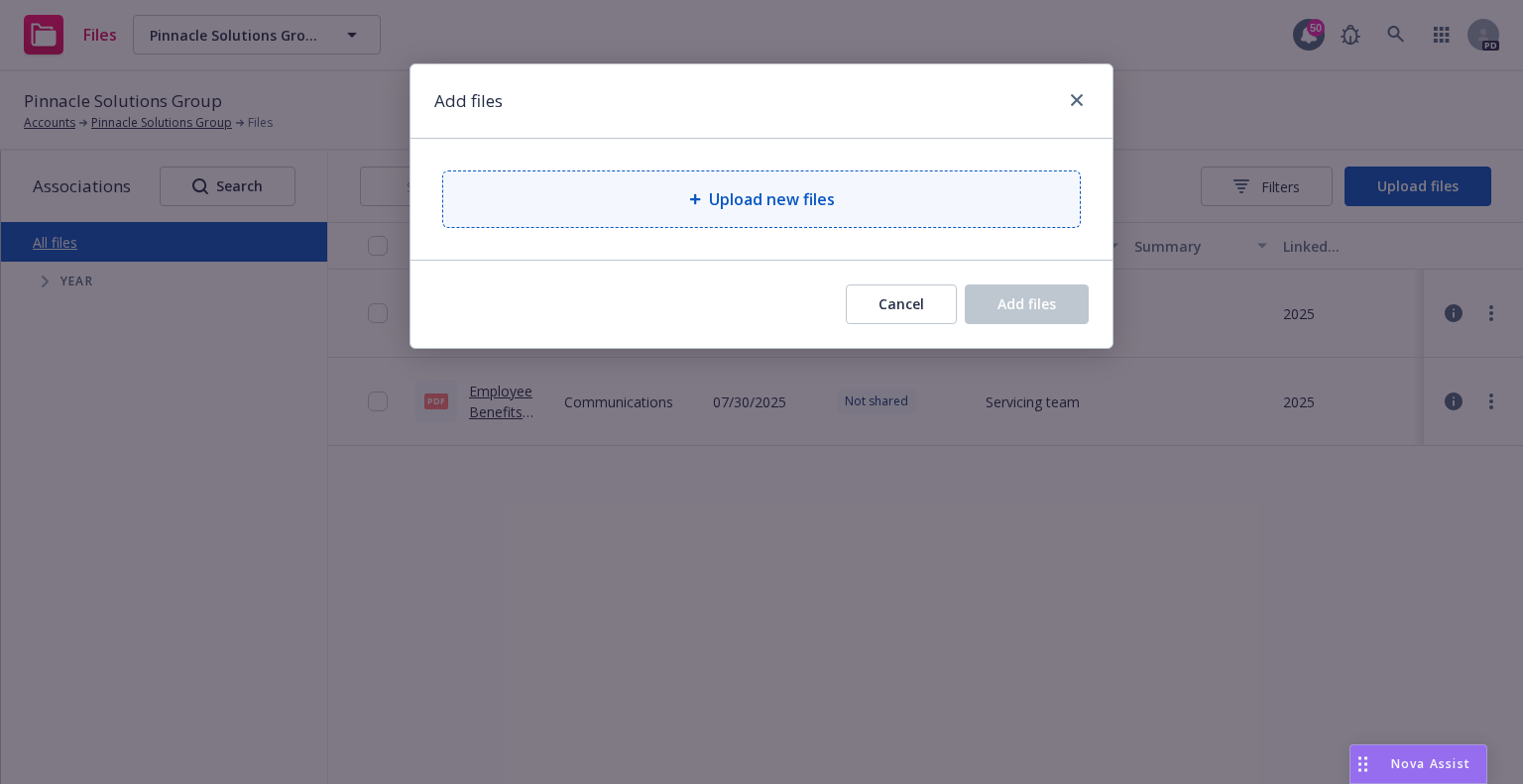 click on "Upload new files" at bounding box center (771, 199) 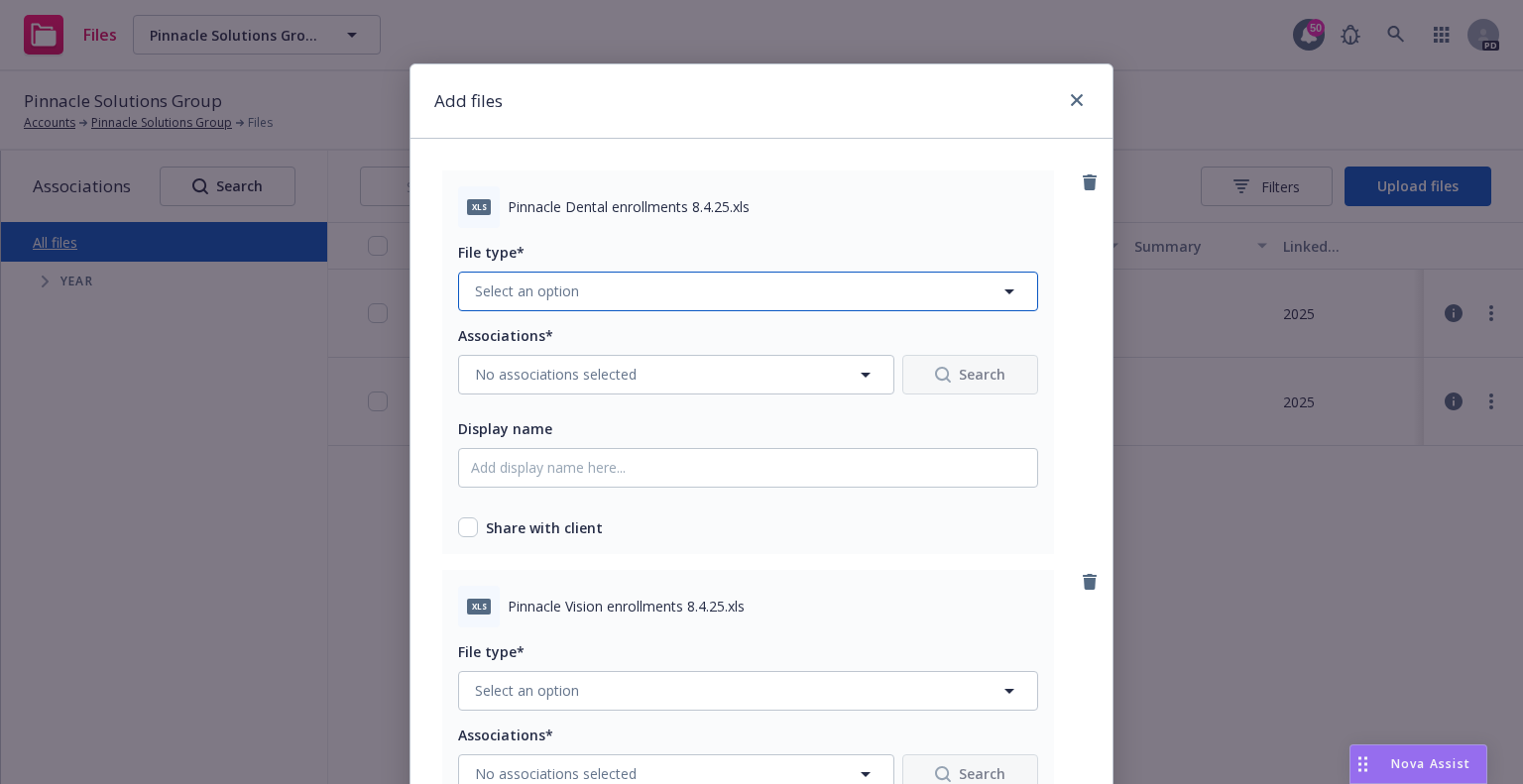 click 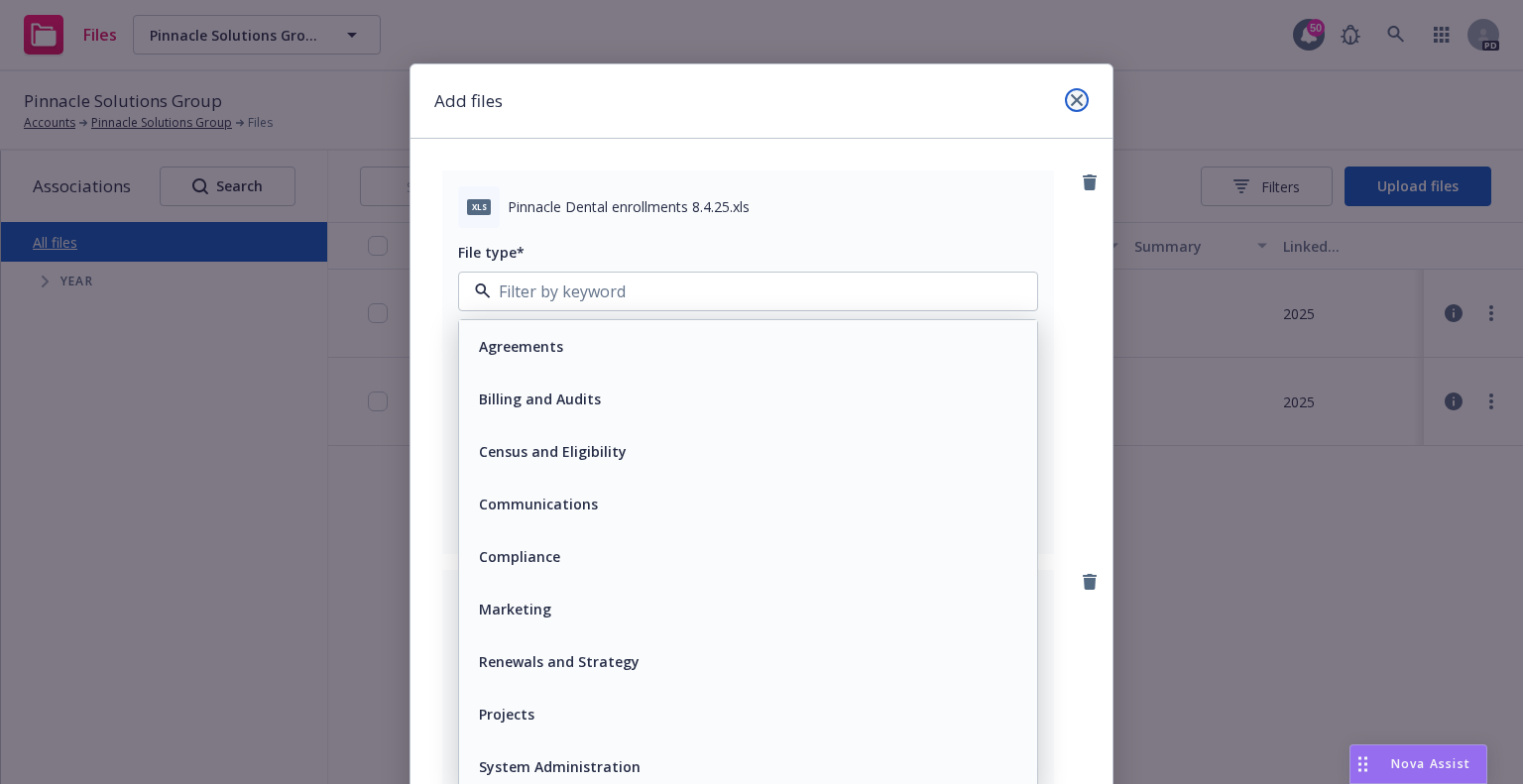 click at bounding box center (1077, 100) 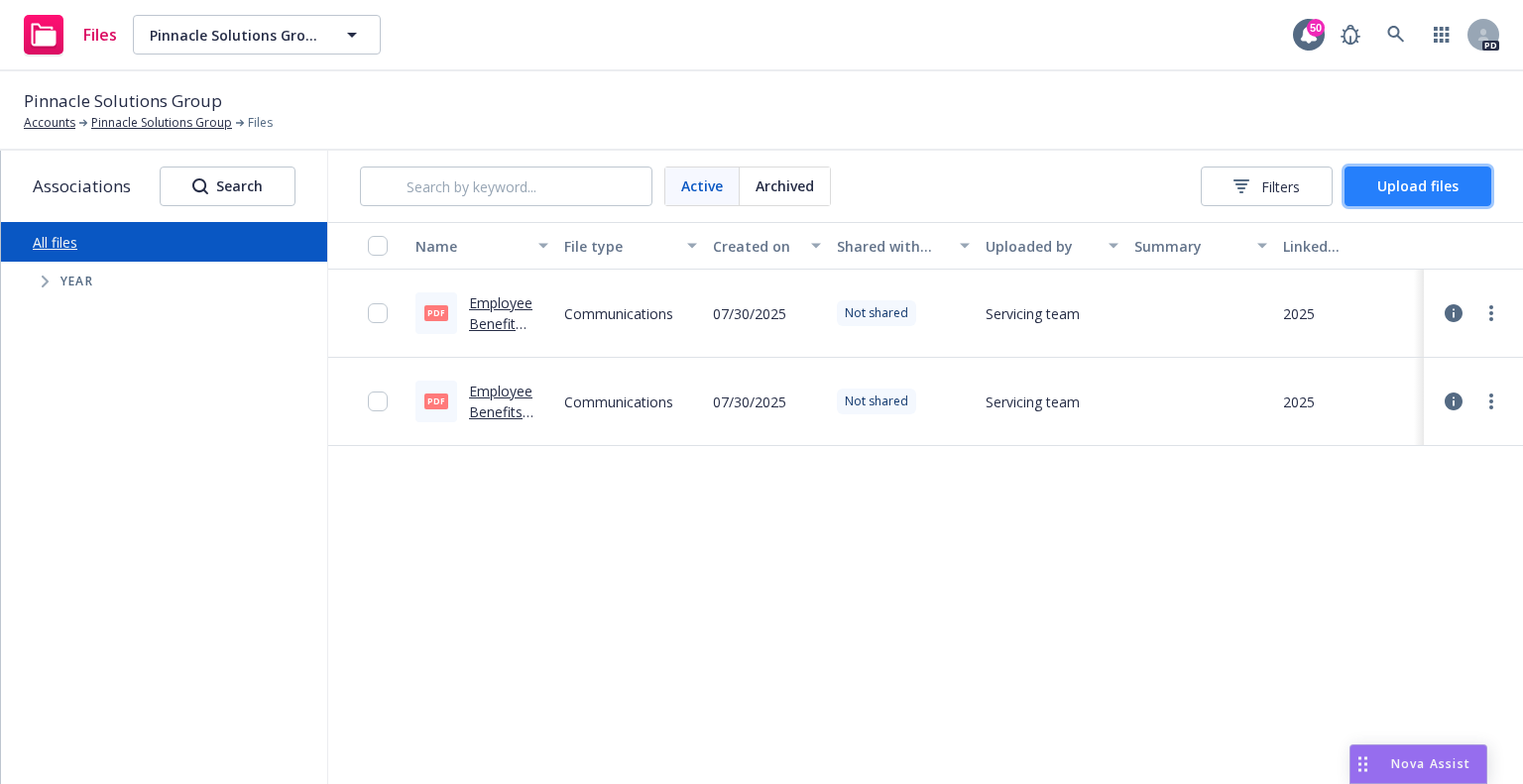 click on "Upload files" at bounding box center (1418, 185) 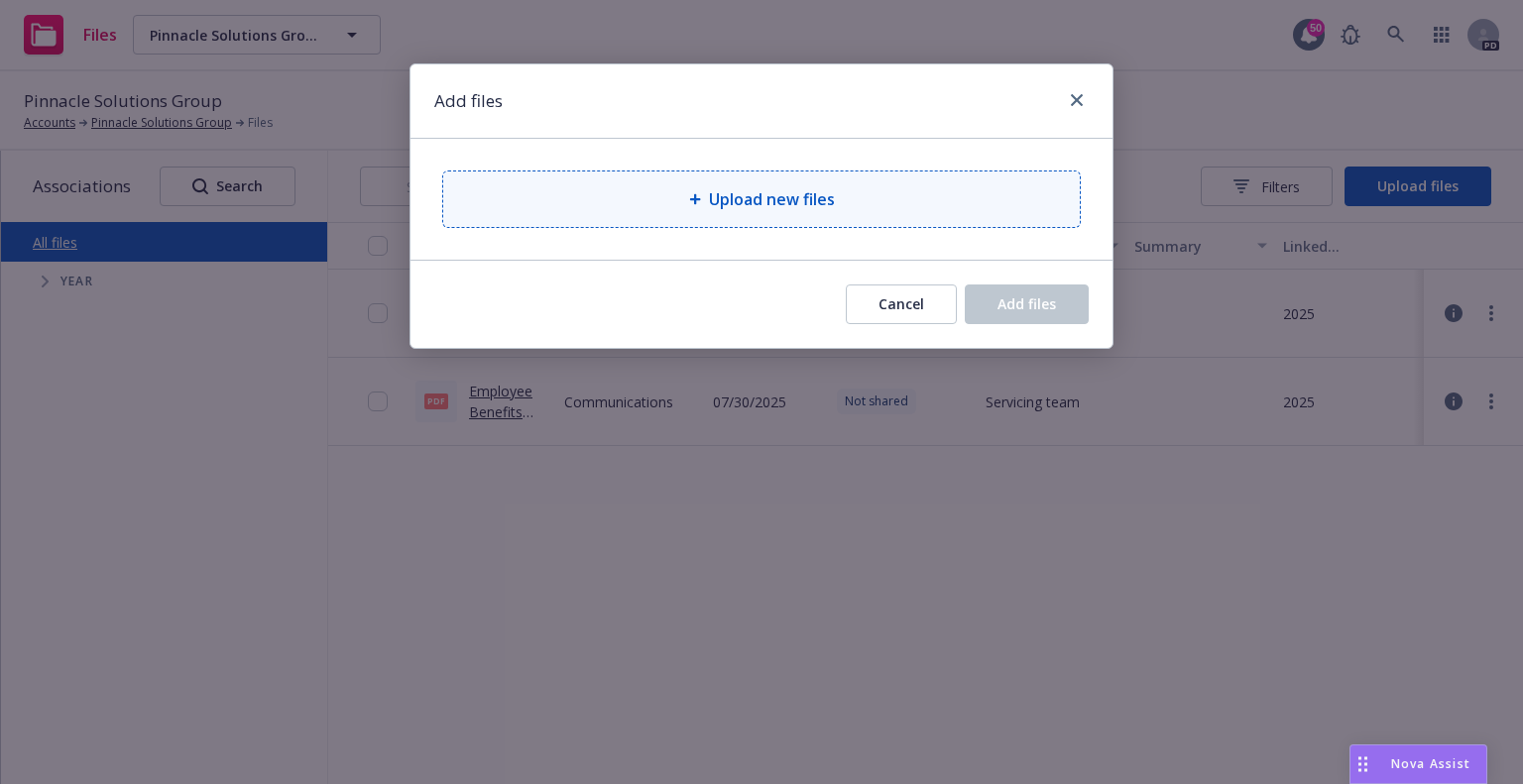 click on "Upload new files" at bounding box center [771, 199] 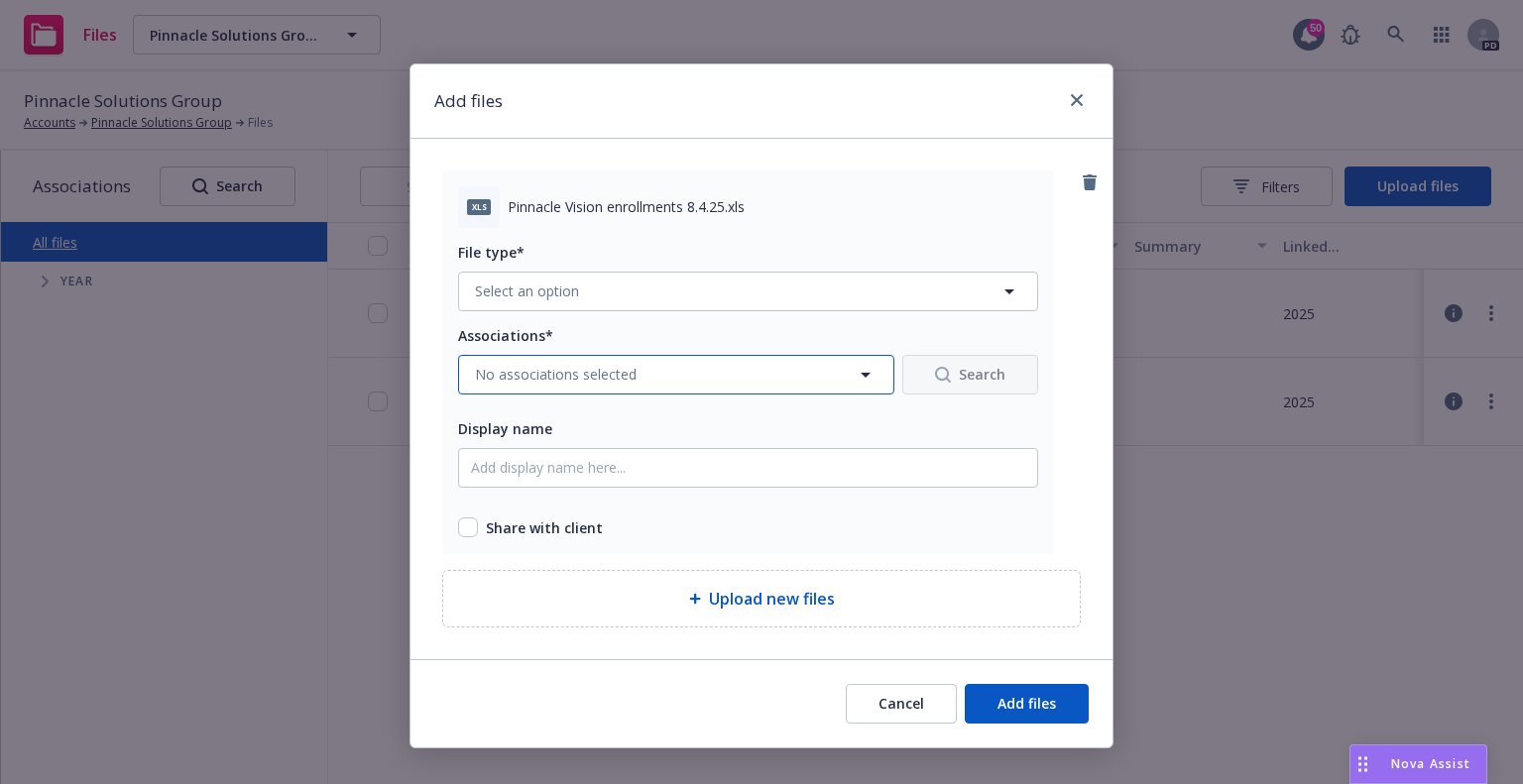 click 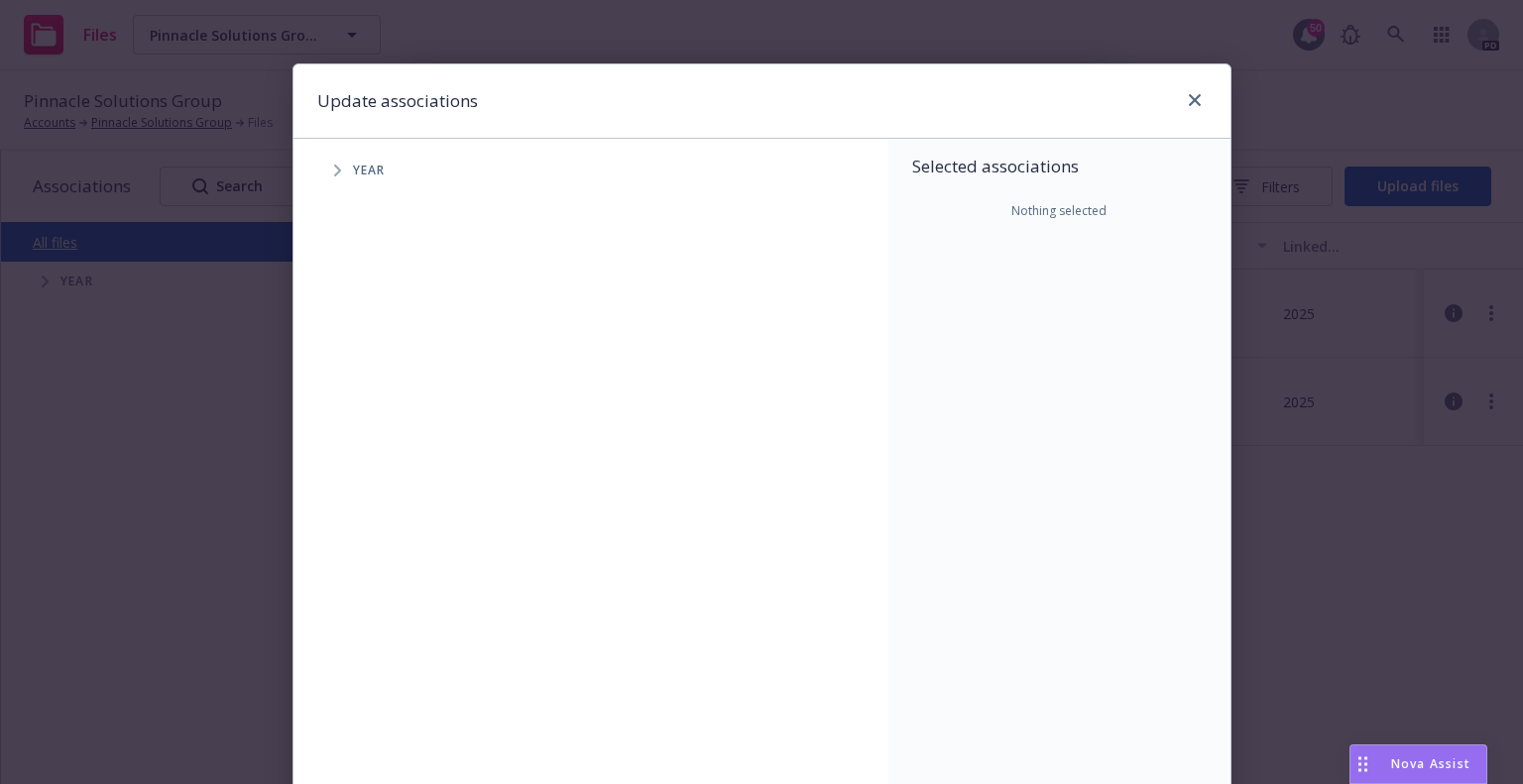 click on "Year" at bounding box center [369, 170] 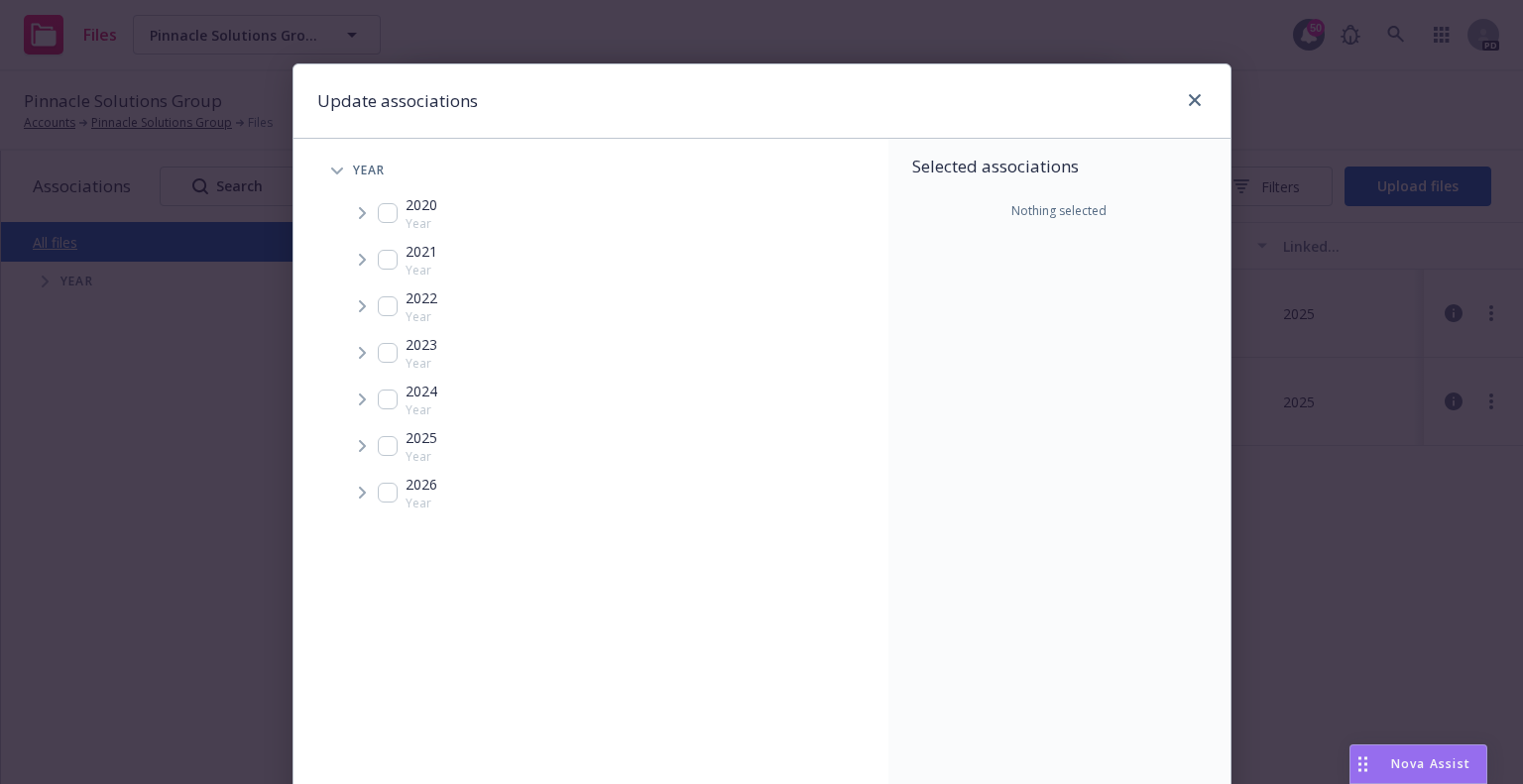 click at bounding box center (388, 446) 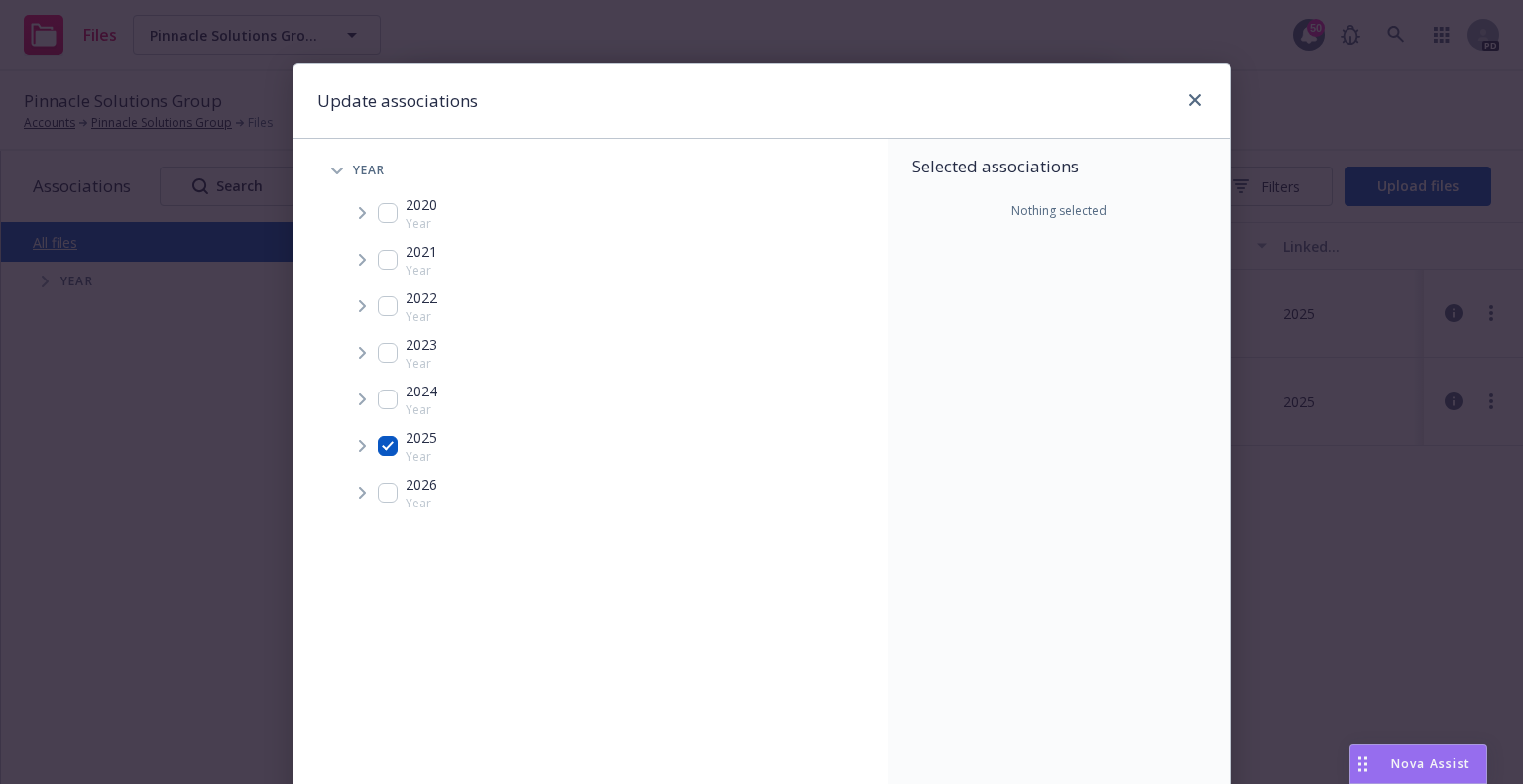 checkbox on "true" 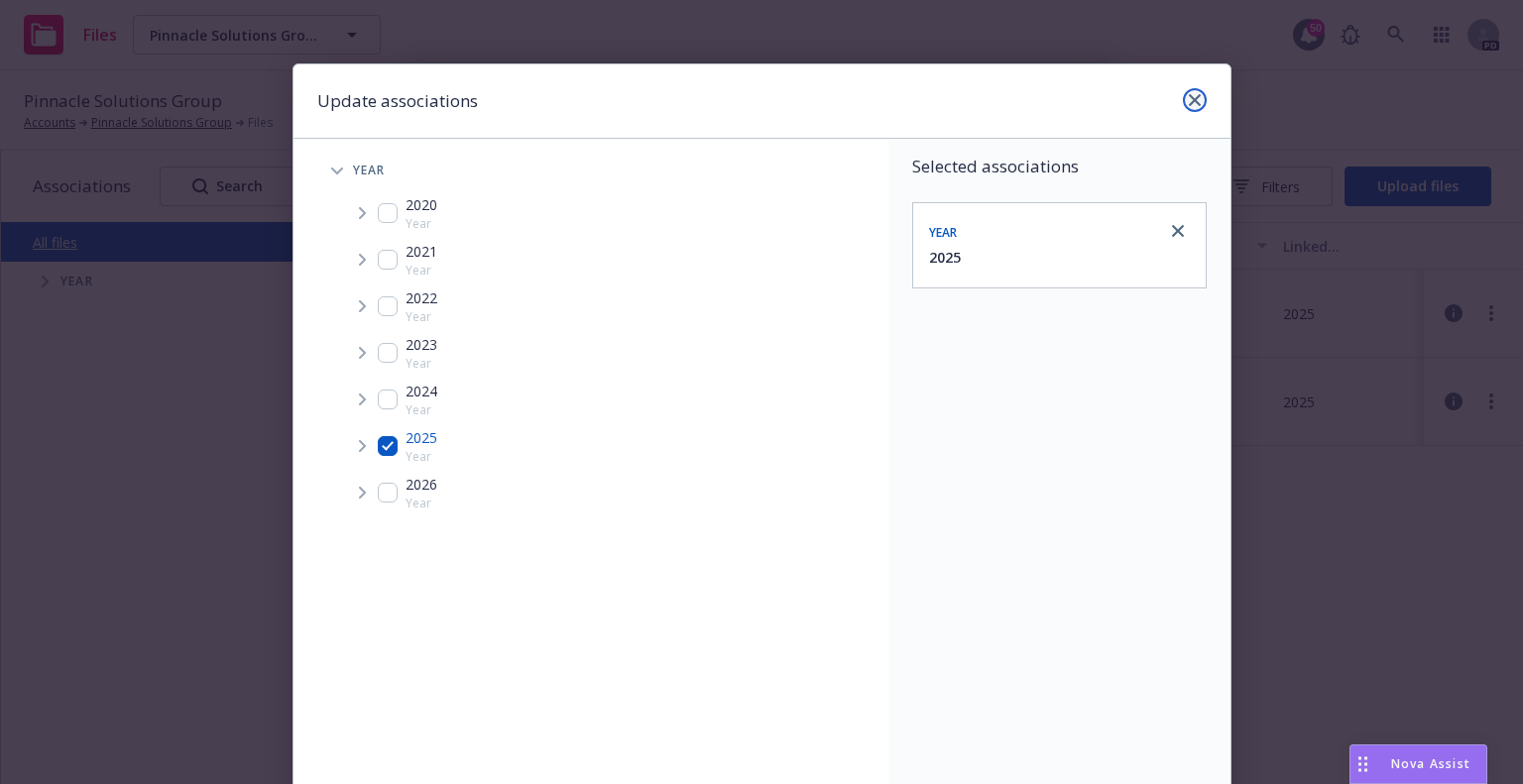 click at bounding box center (1195, 100) 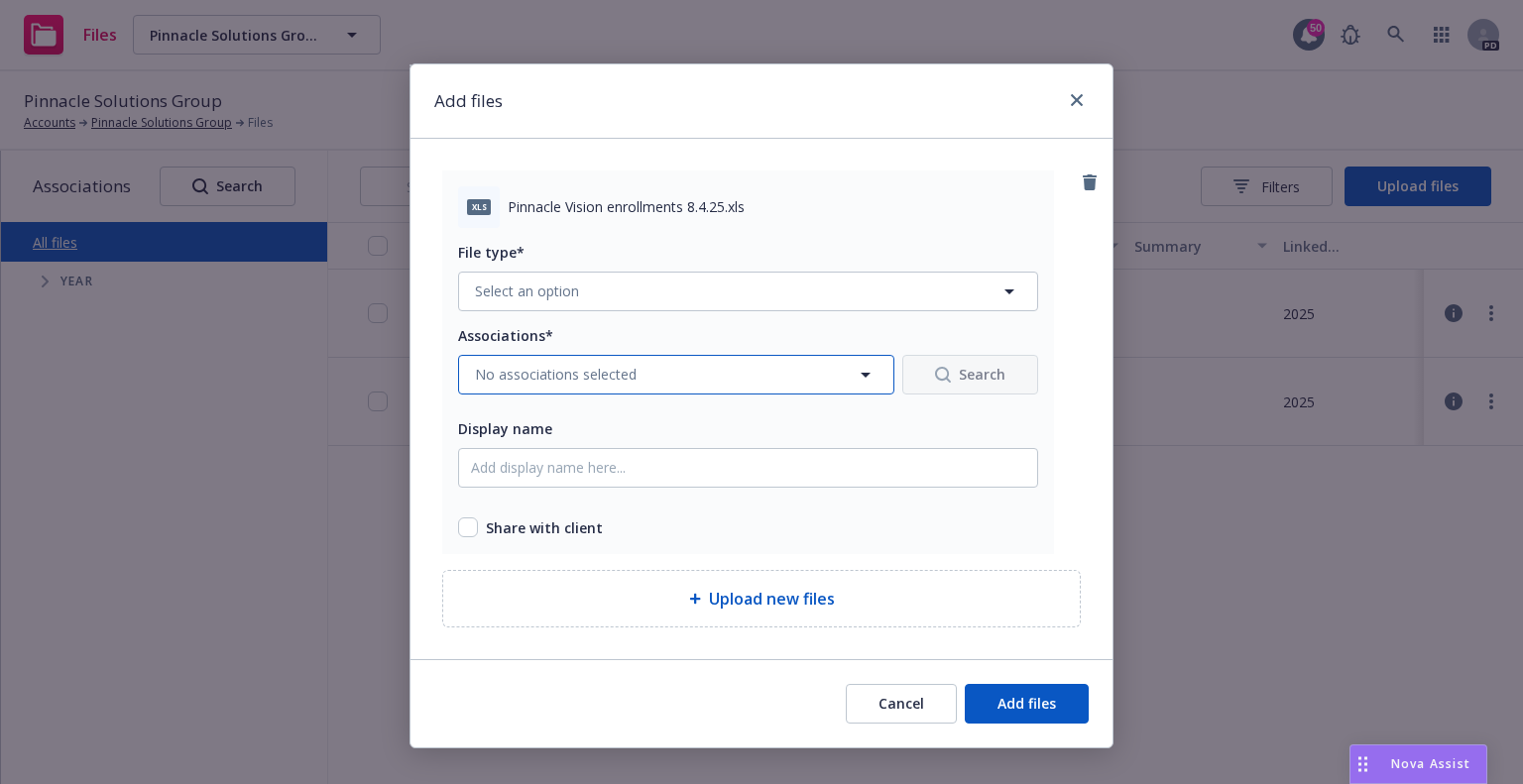 click 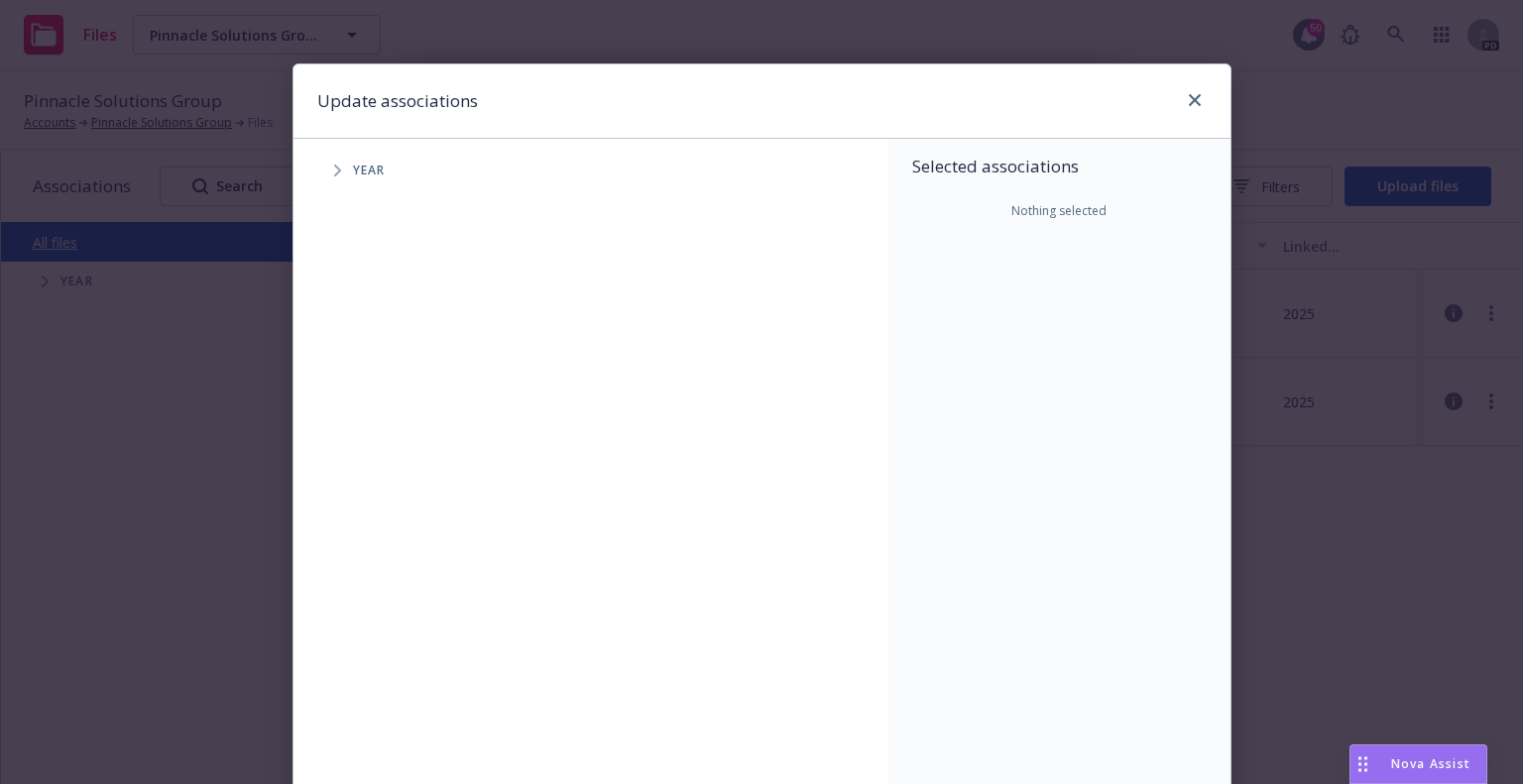click on "Year" at bounding box center [369, 170] 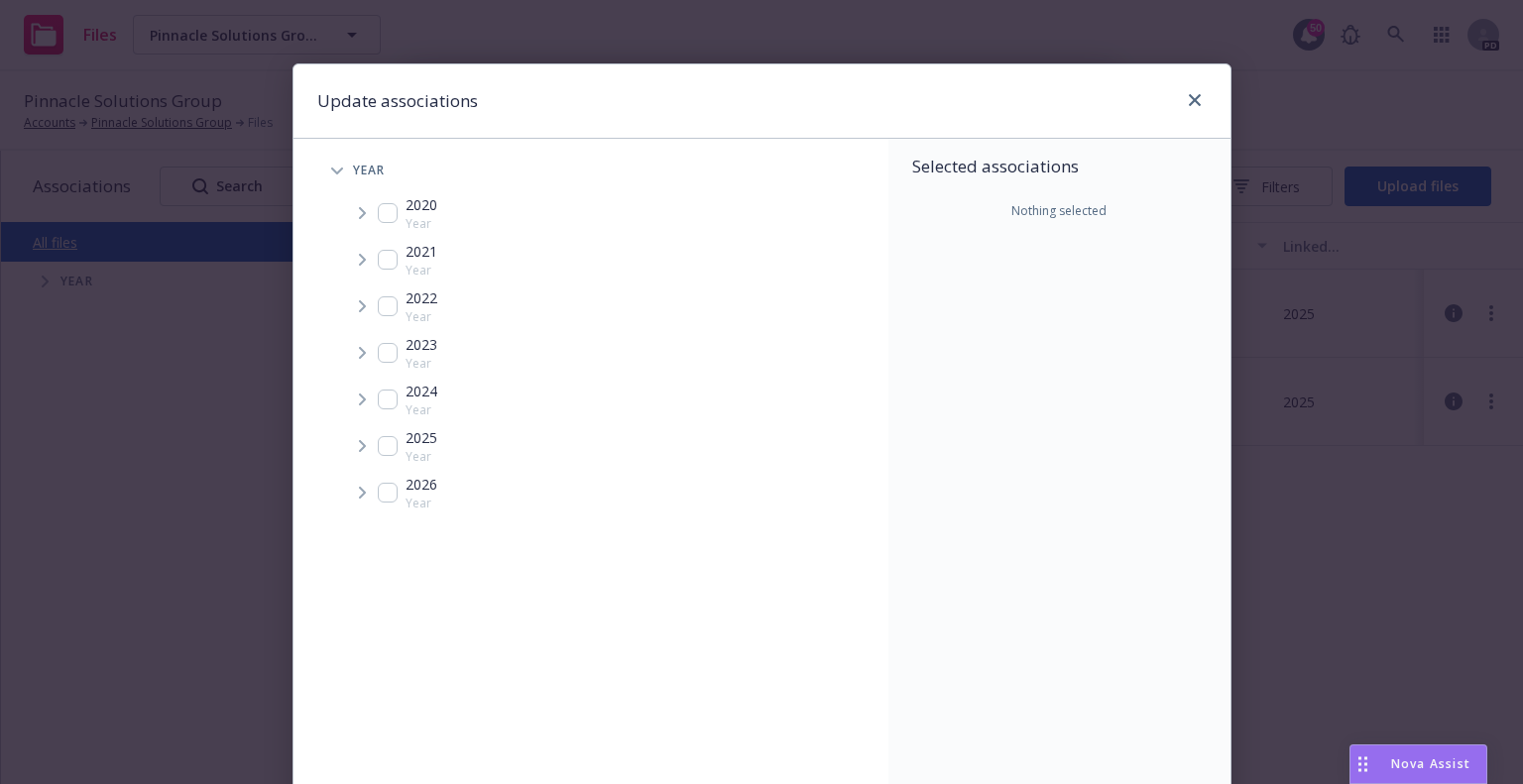click at bounding box center [388, 446] 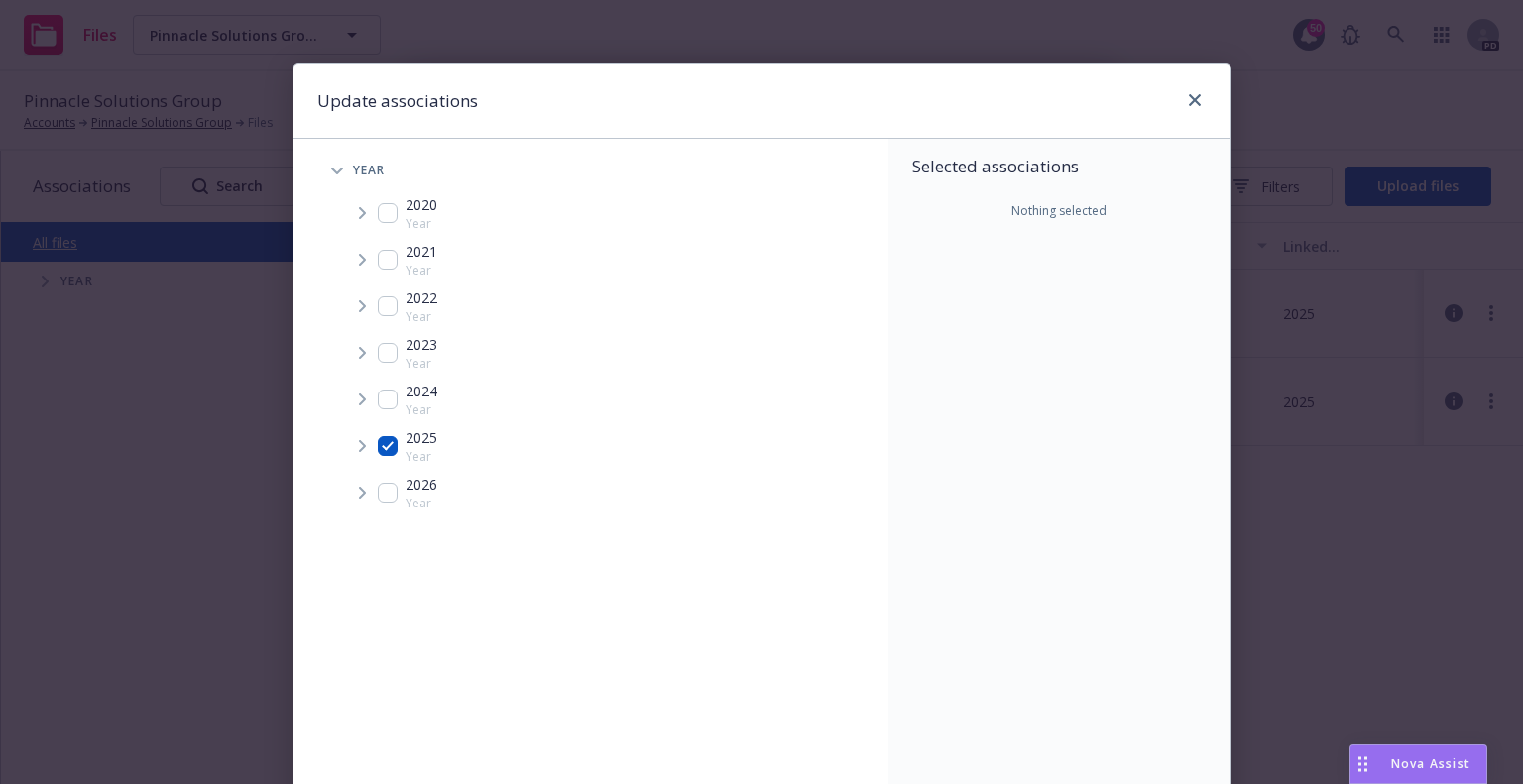 checkbox on "true" 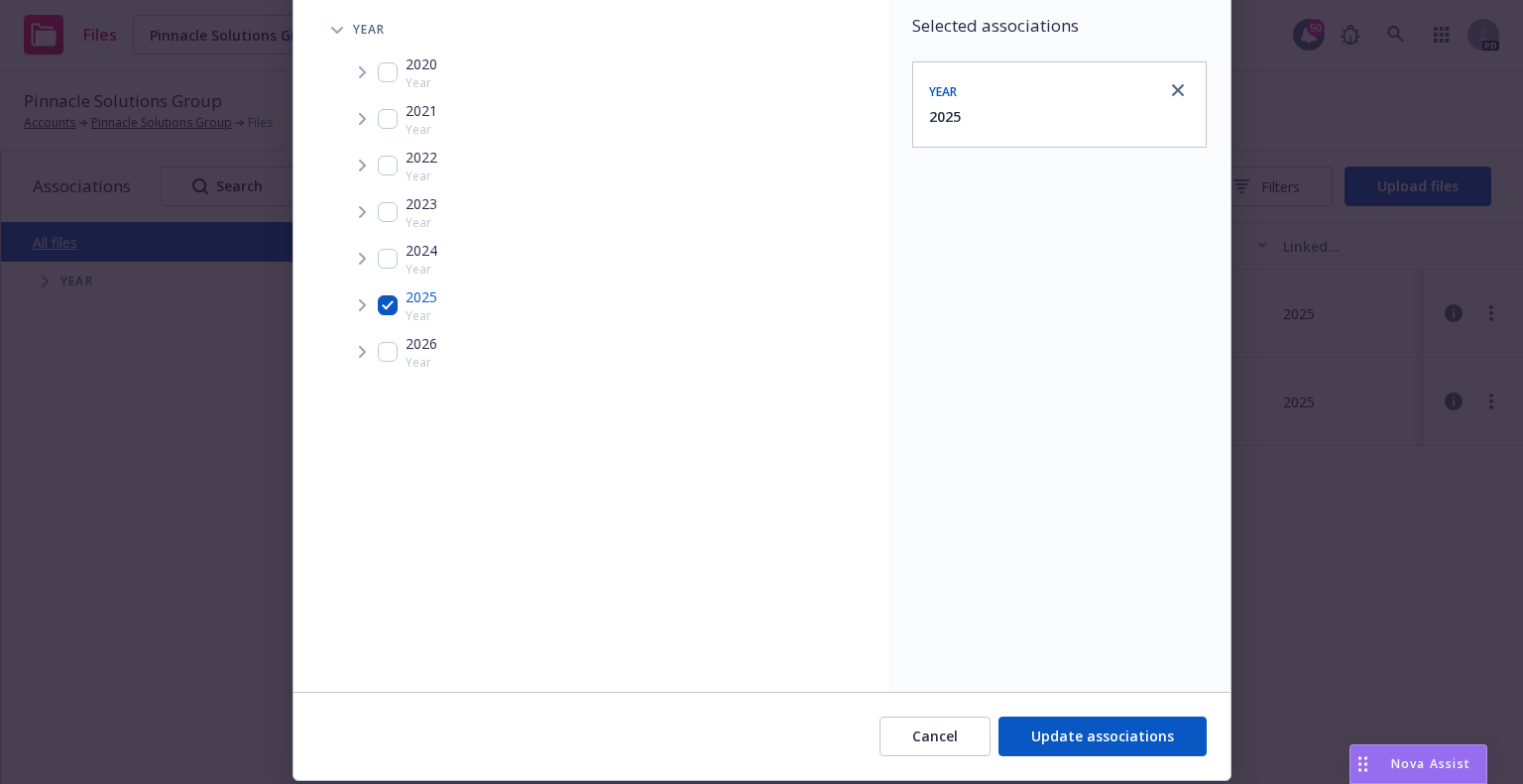 scroll, scrollTop: 198, scrollLeft: 0, axis: vertical 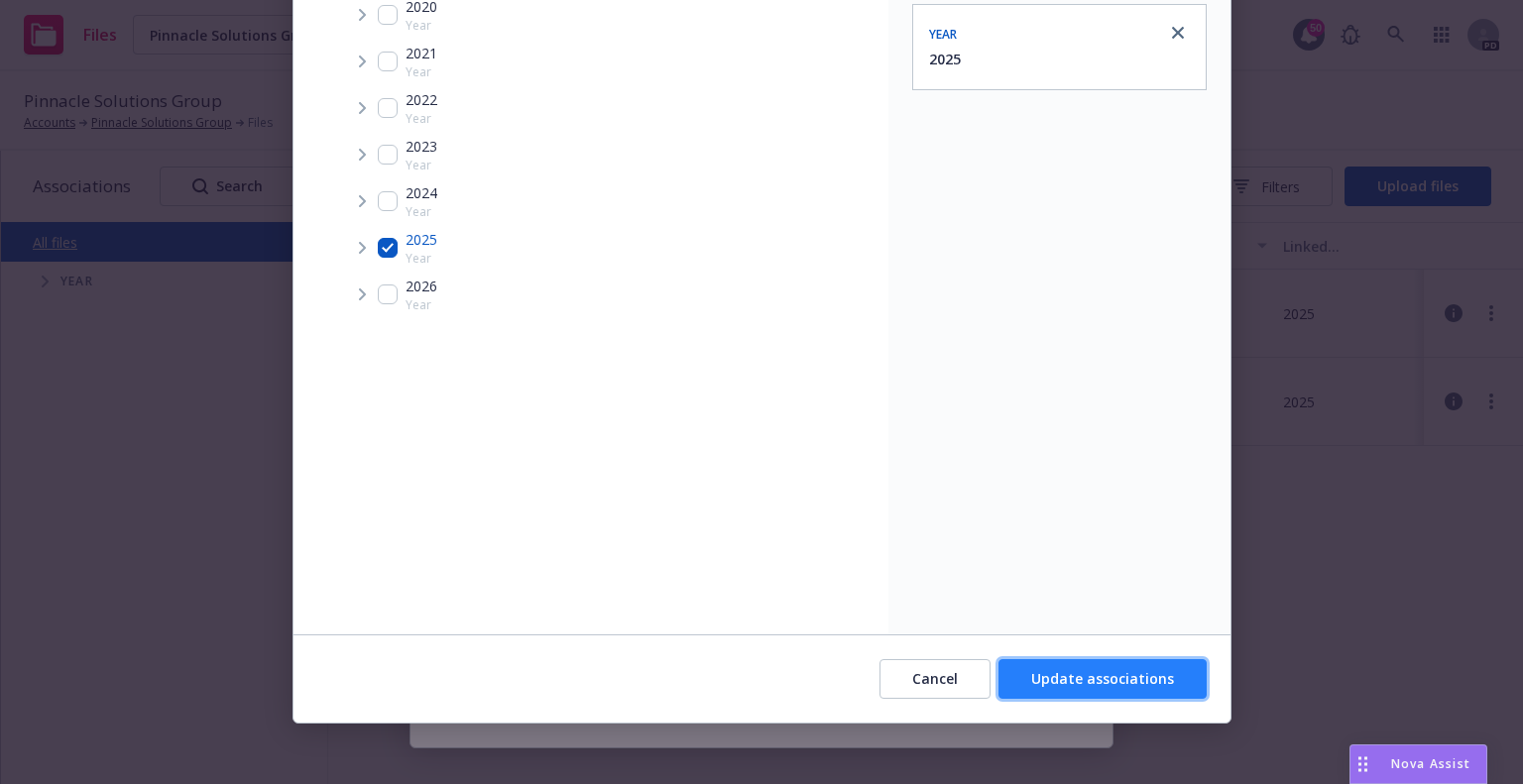 click on "Update associations" at bounding box center [1103, 679] 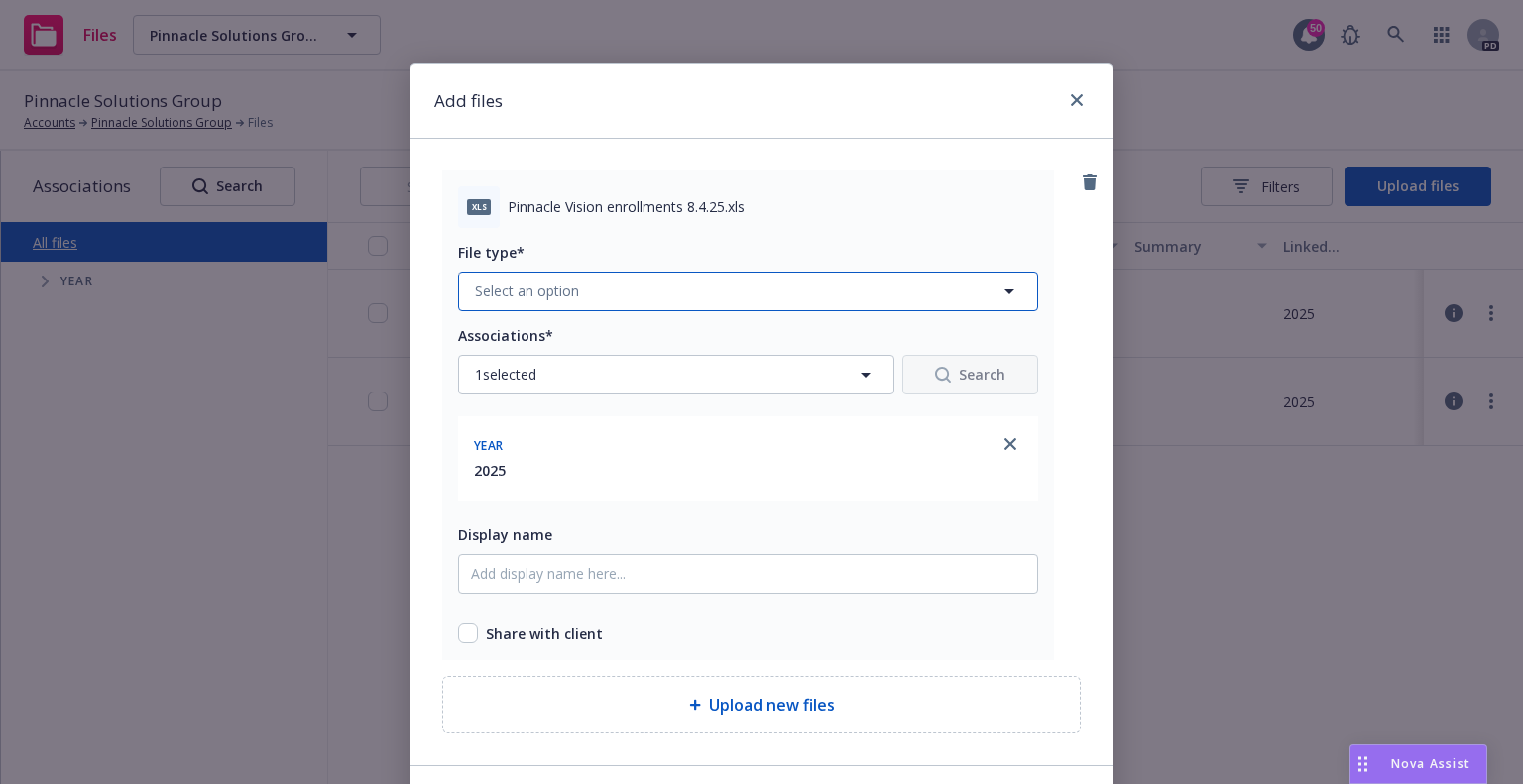 click 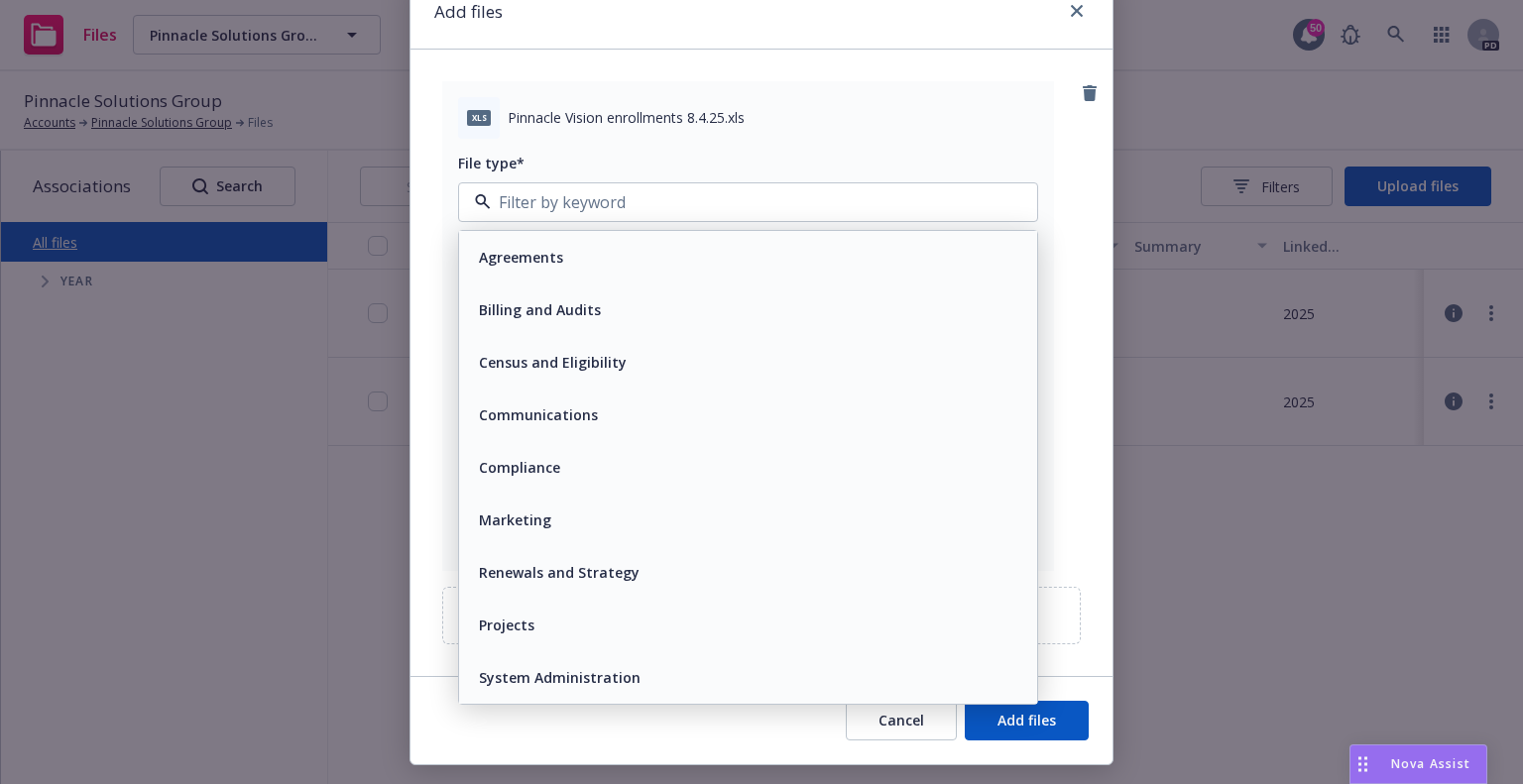 scroll, scrollTop: 92, scrollLeft: 0, axis: vertical 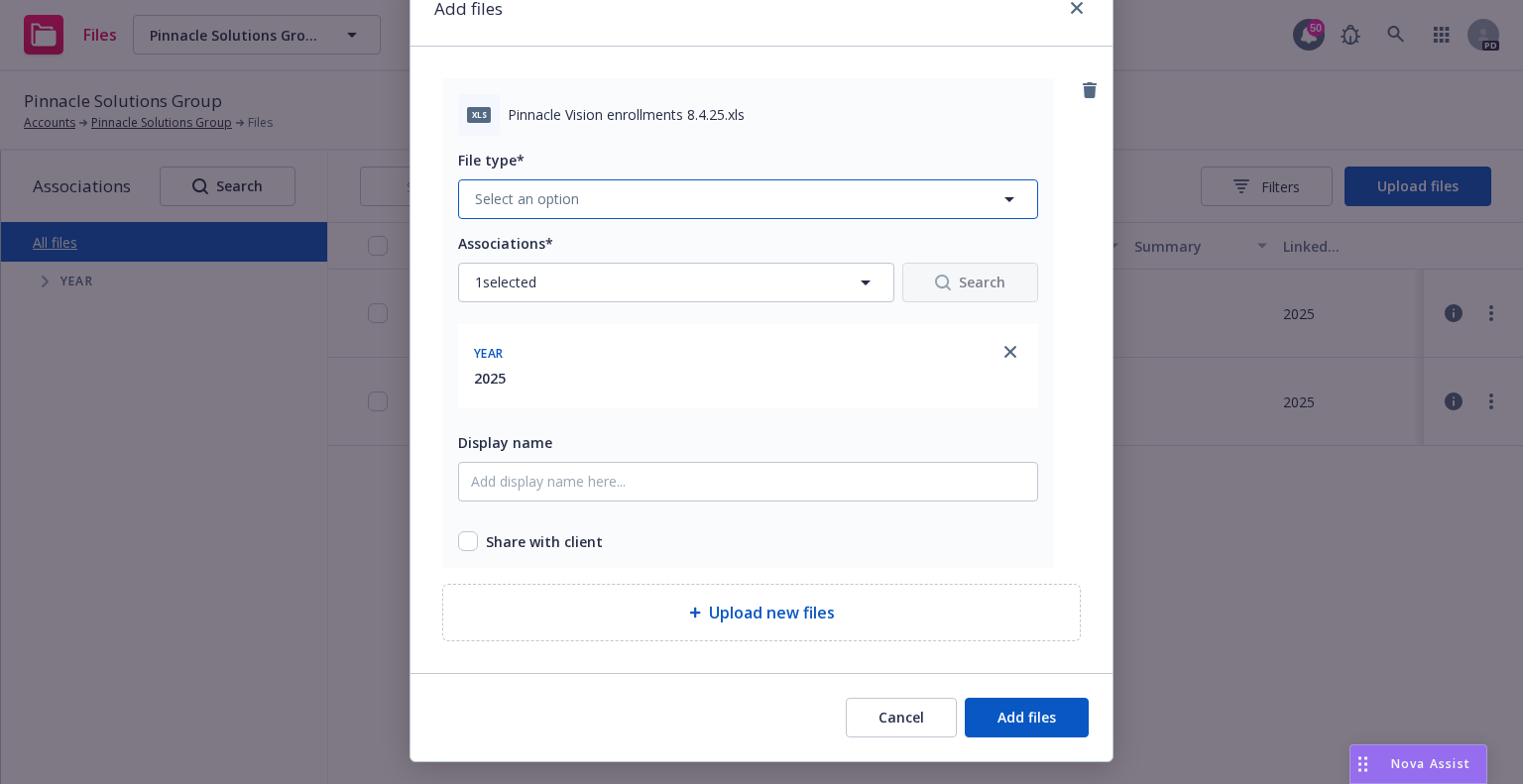 click 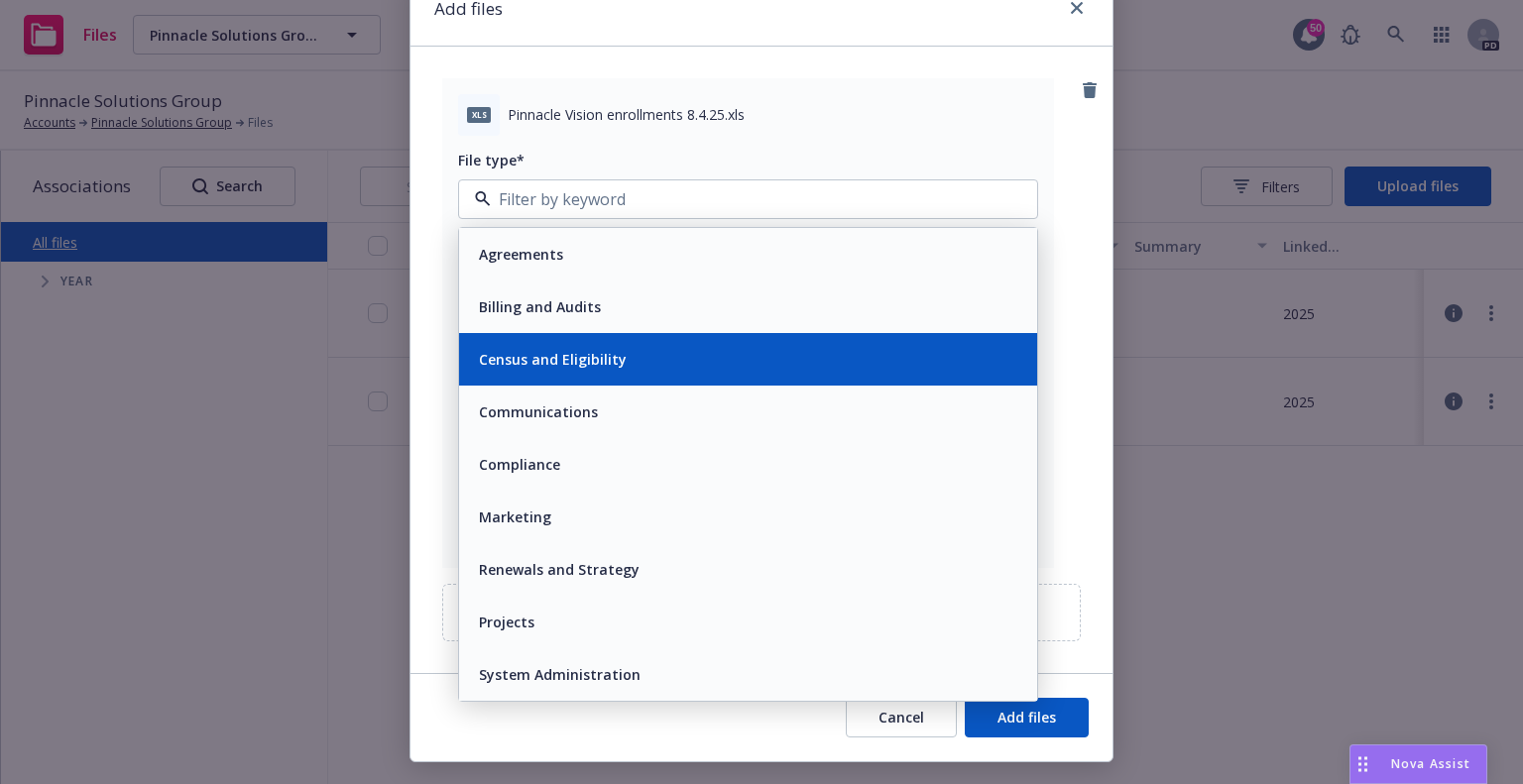 click on "Census and Eligibility" at bounding box center (748, 359) 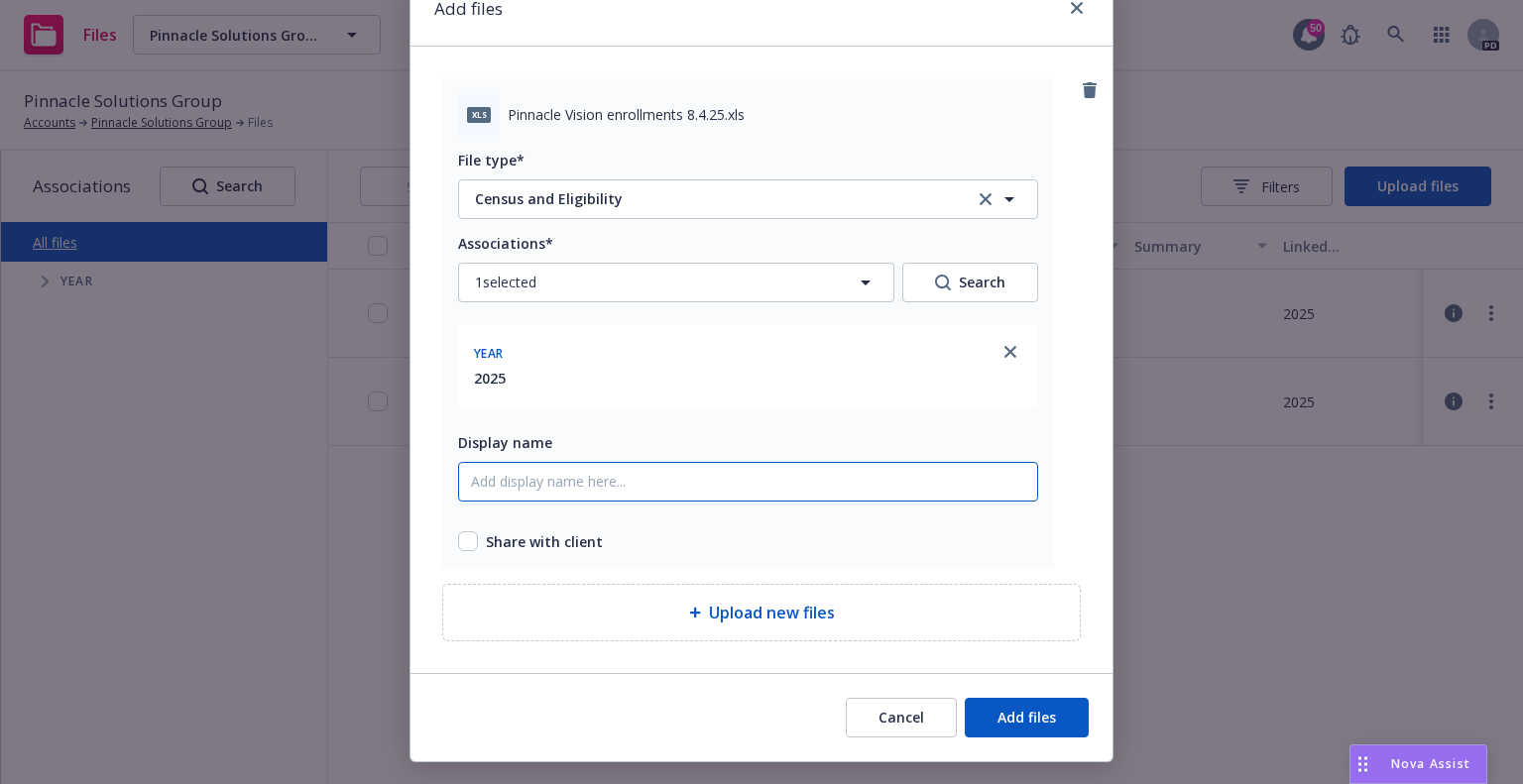 click on "Display name" at bounding box center (748, 482) 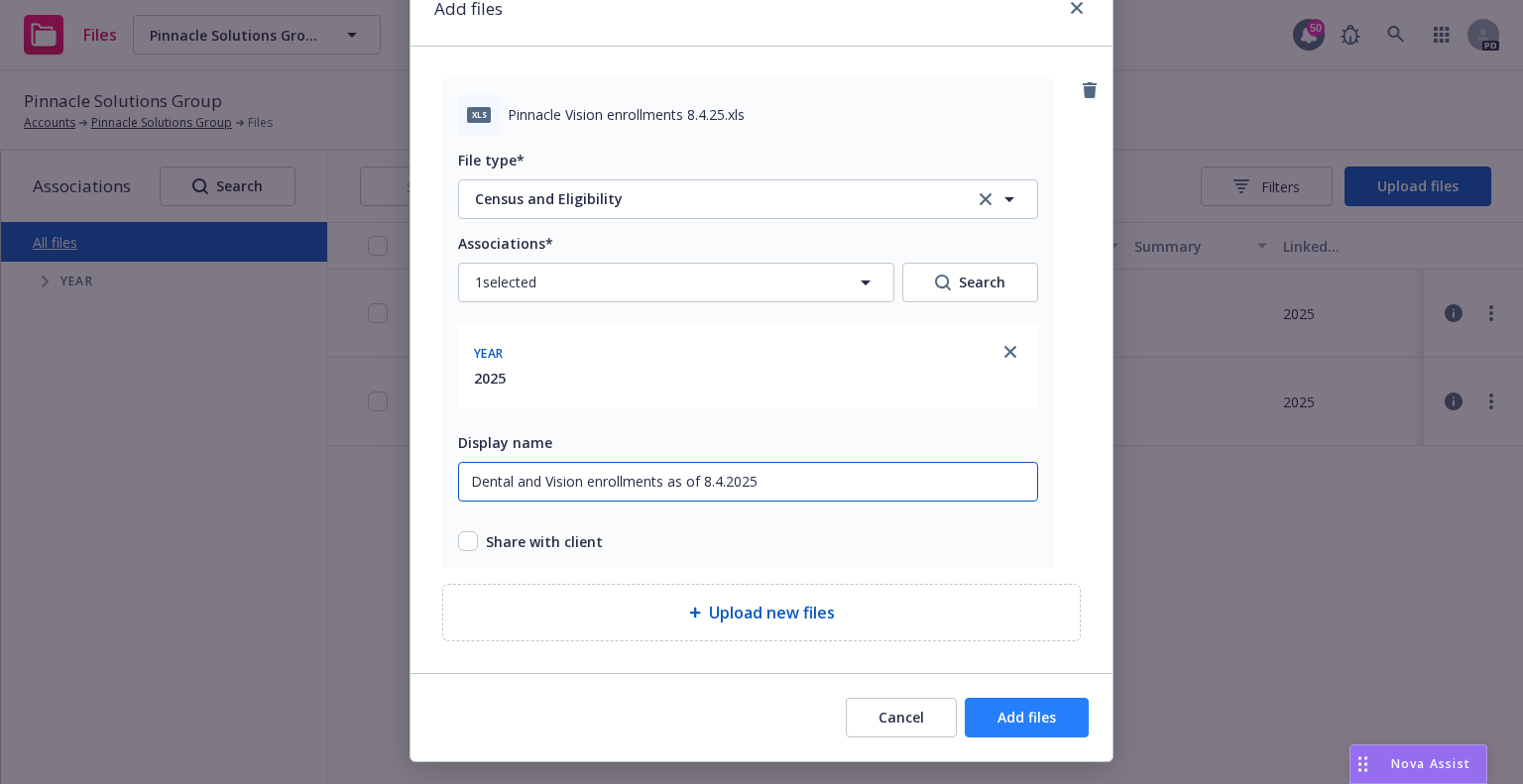 type on "Dental and Vision enrollments as of 8.4.2025" 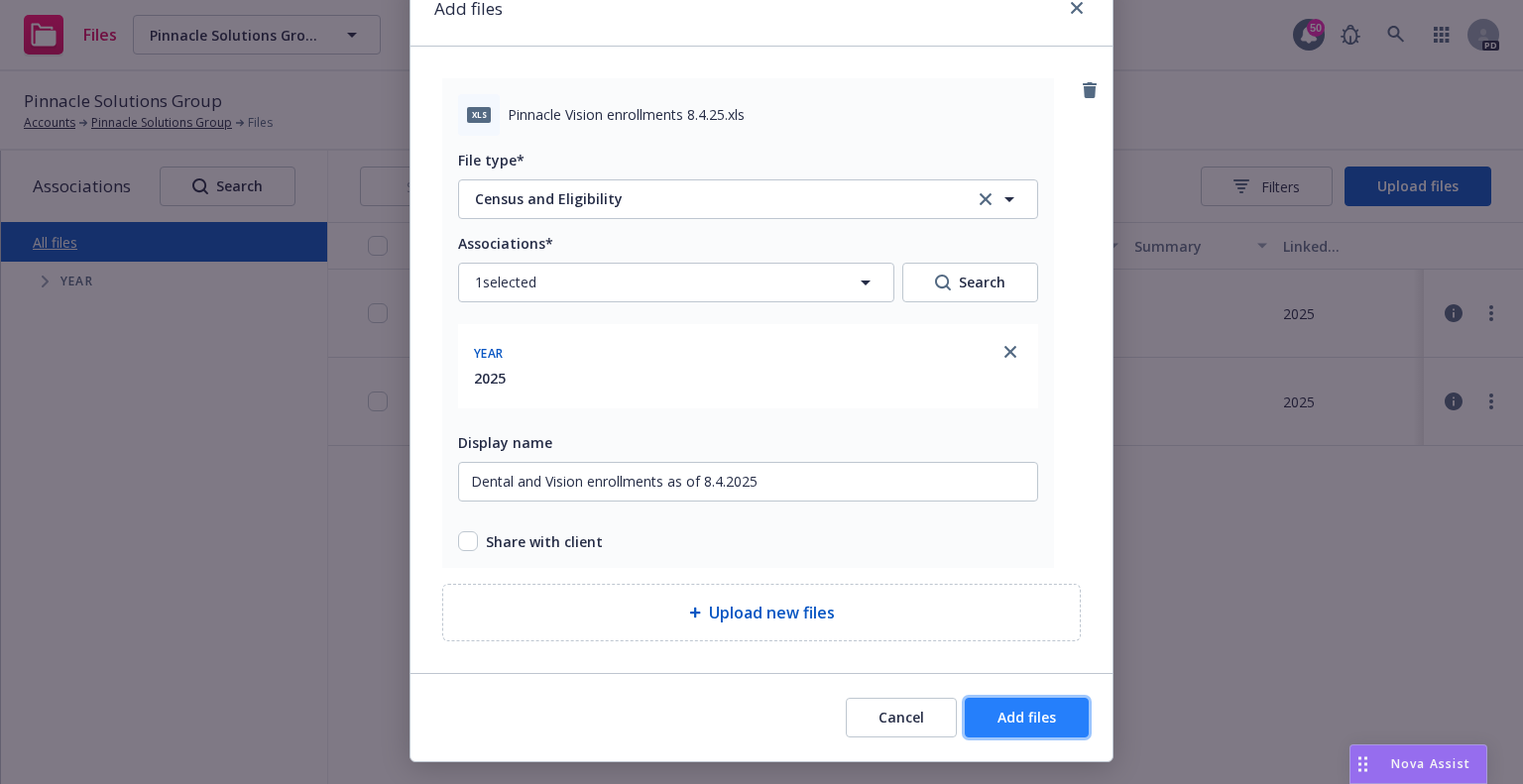 click on "Add files" at bounding box center [1026, 717] 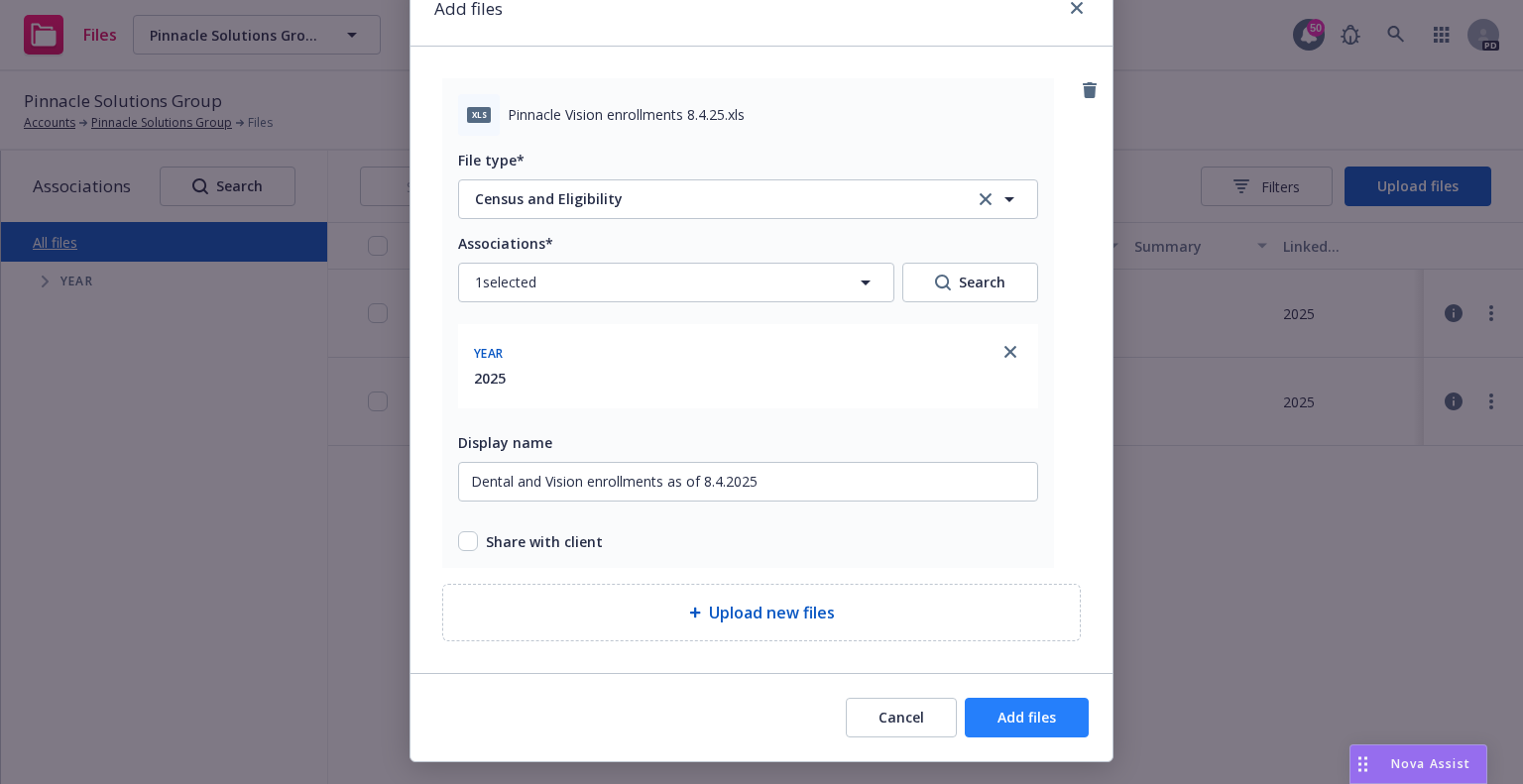 scroll, scrollTop: 58, scrollLeft: 0, axis: vertical 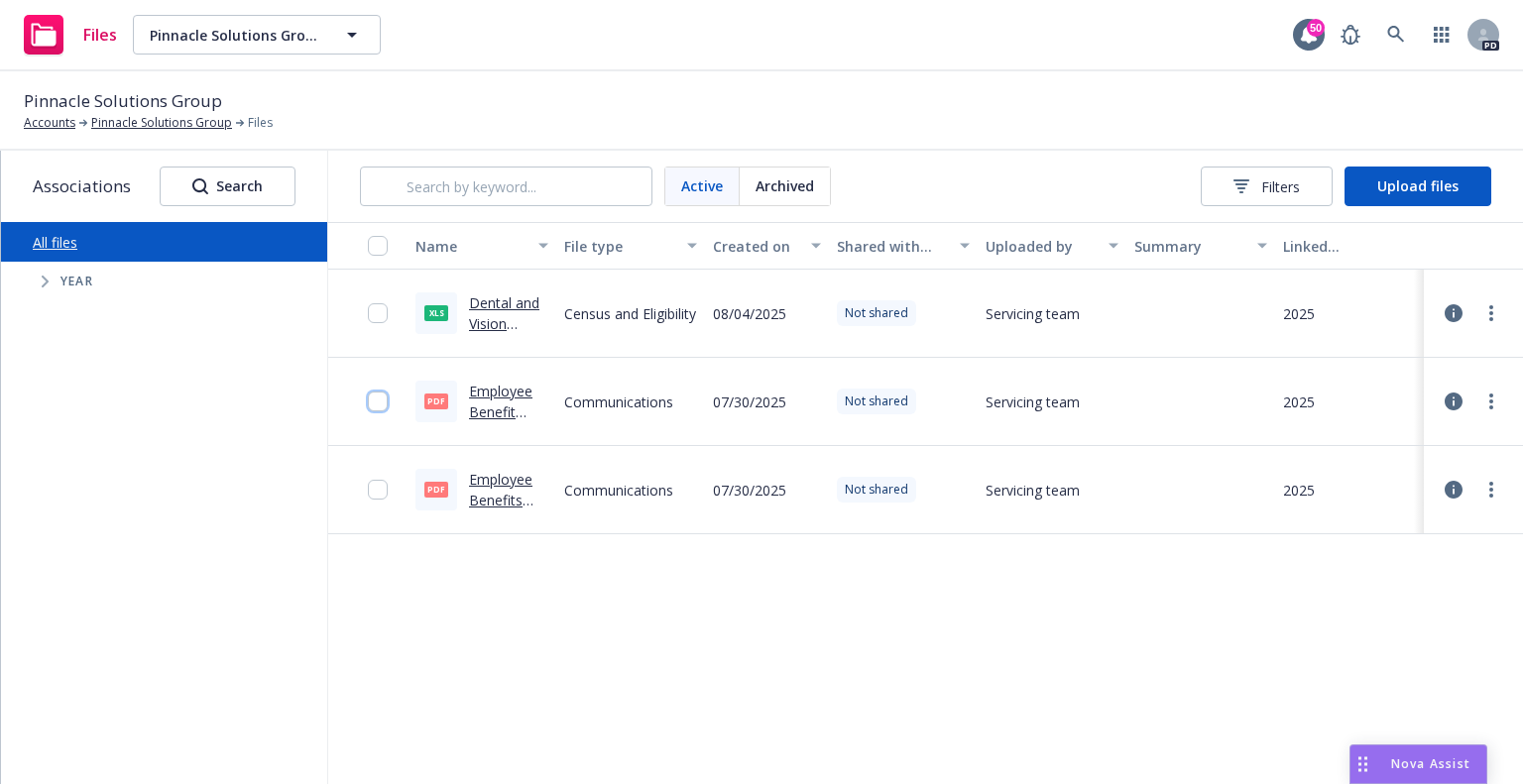 click at bounding box center [378, 401] 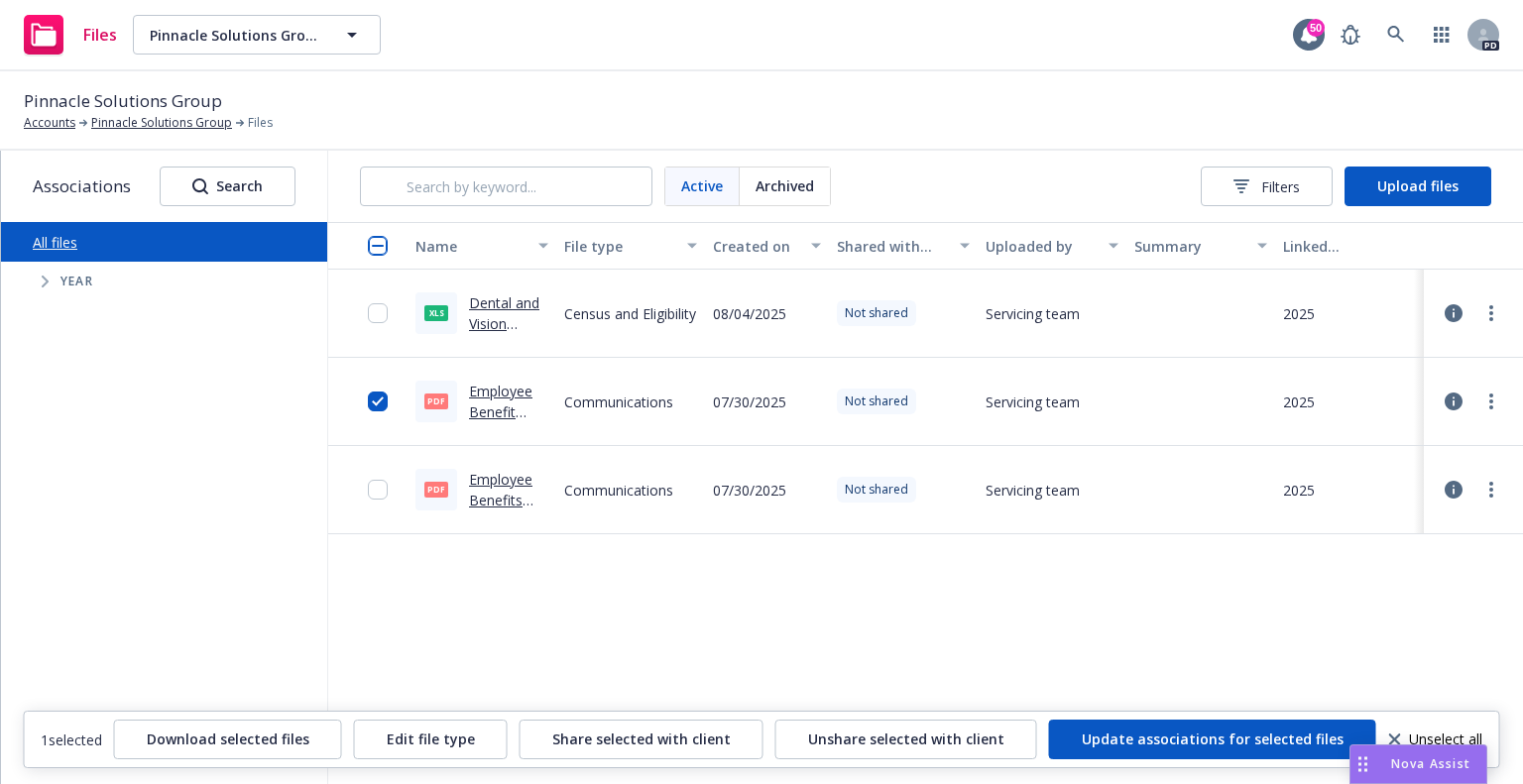 drag, startPoint x: 379, startPoint y: 404, endPoint x: 694, endPoint y: 649, distance: 399.0614 